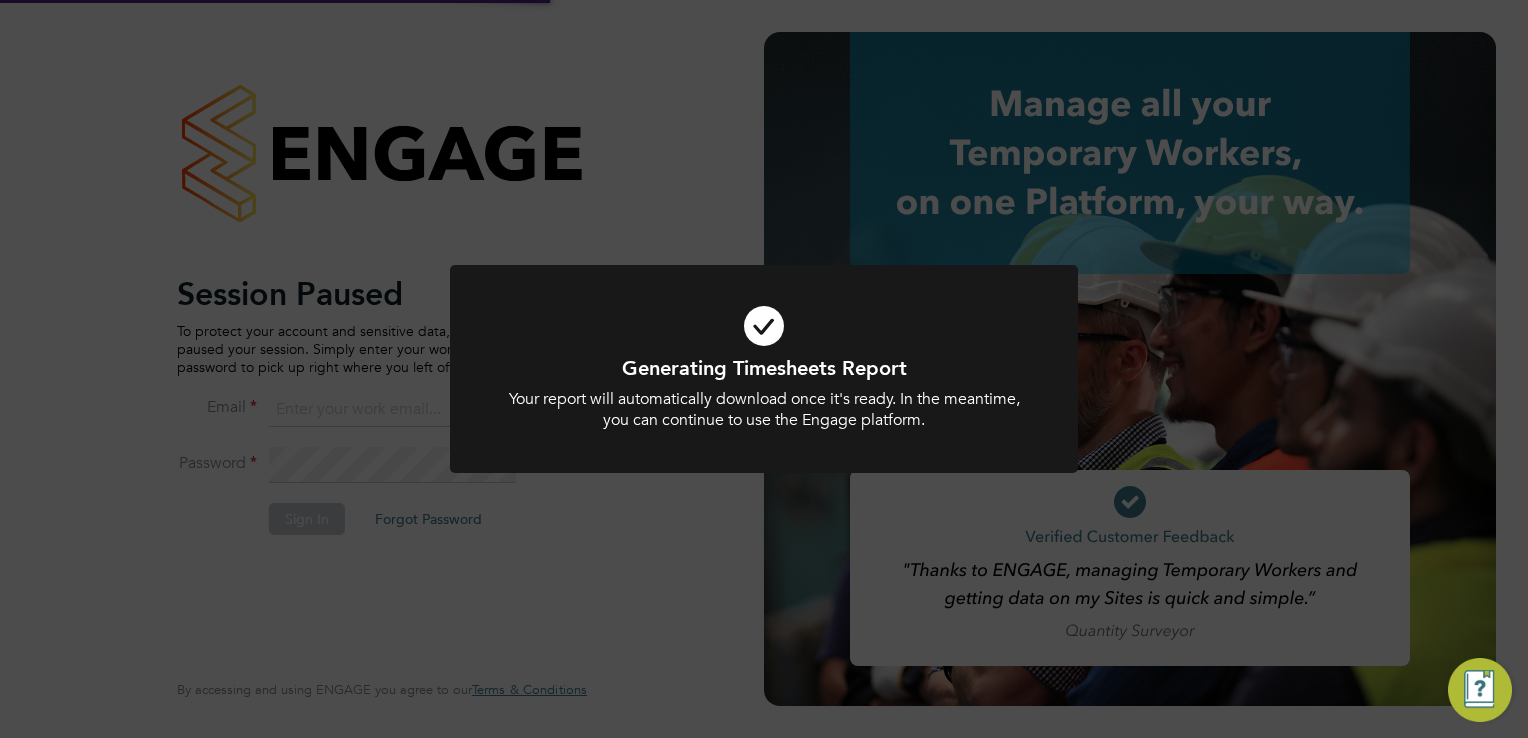 scroll, scrollTop: 0, scrollLeft: 0, axis: both 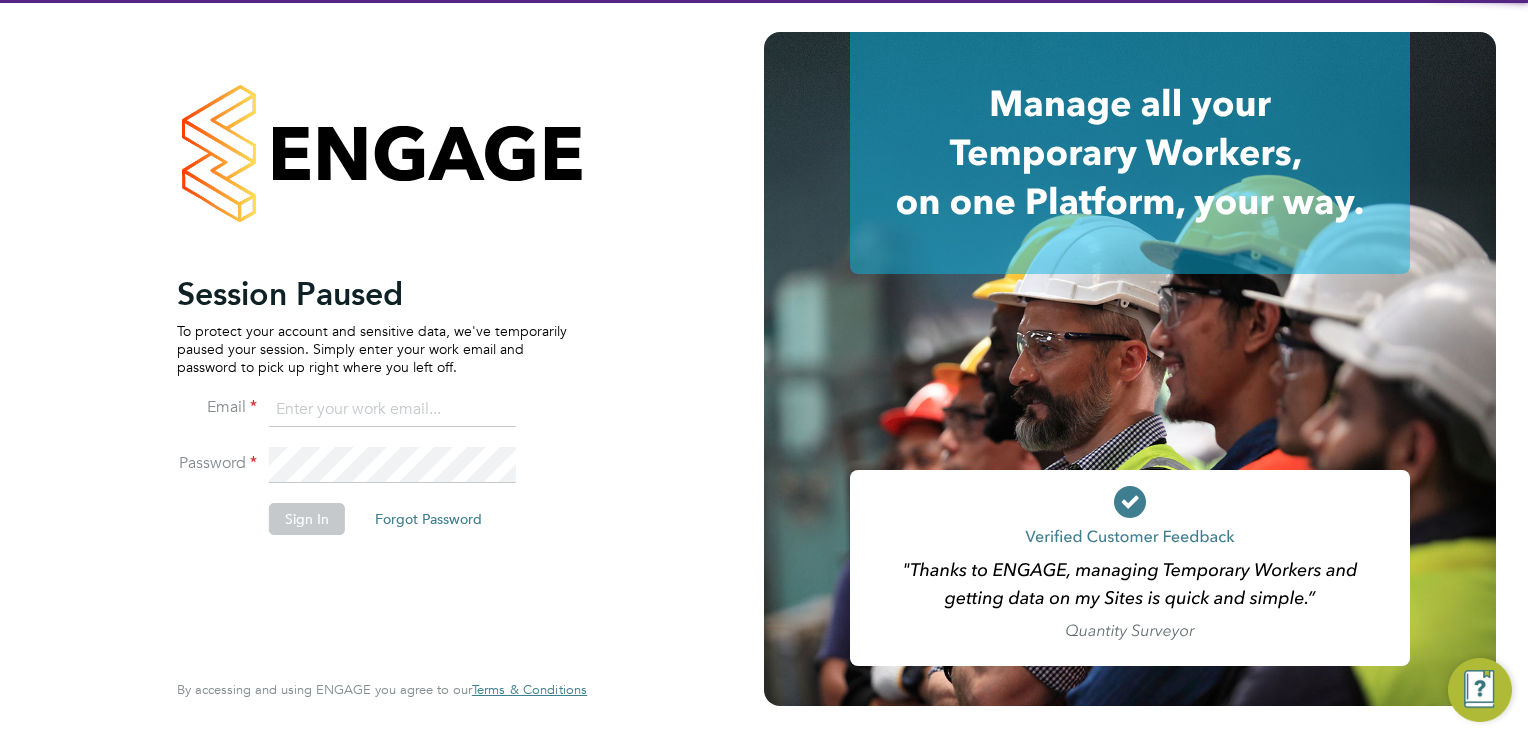 type on "account.support@pretiumresourcing.co.uk" 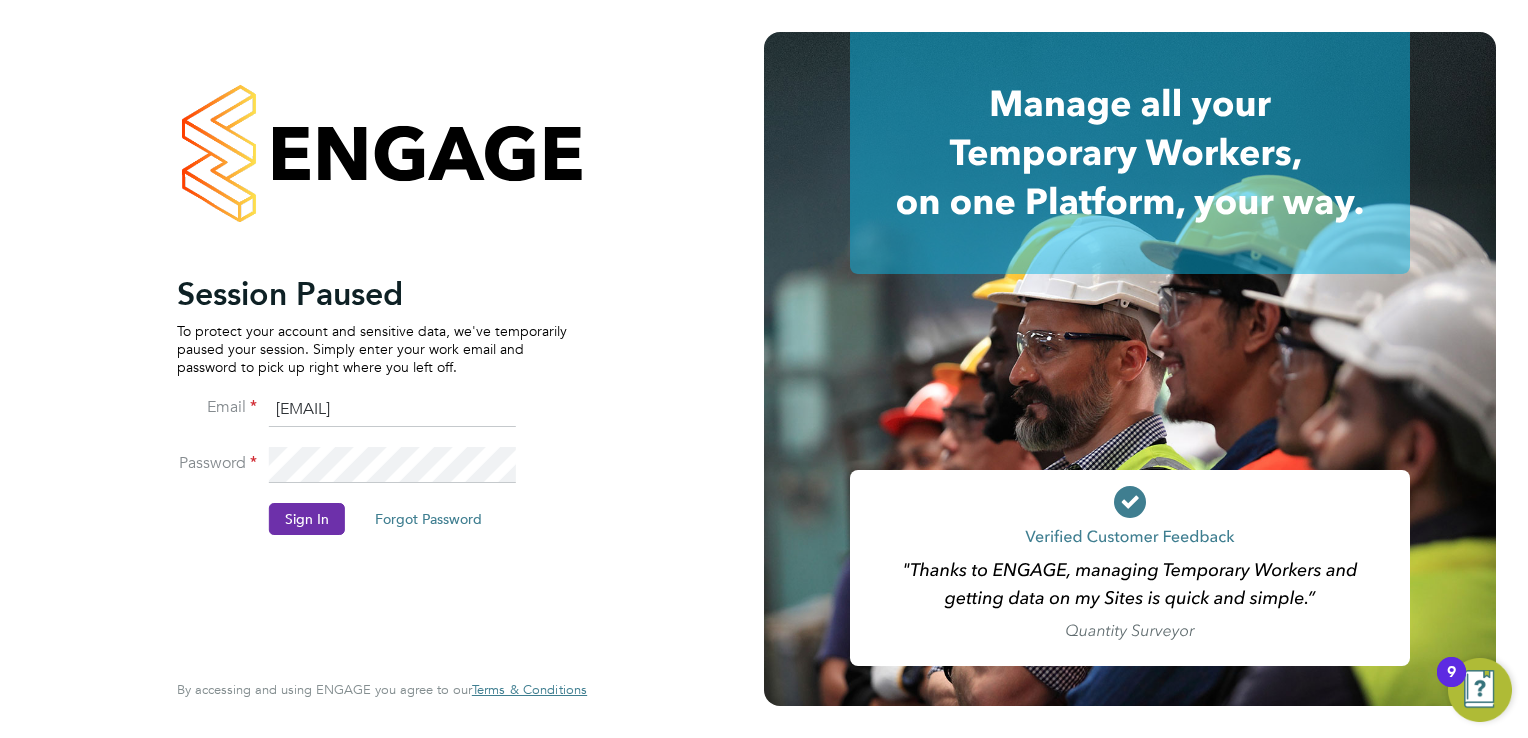 click on "Sign In" 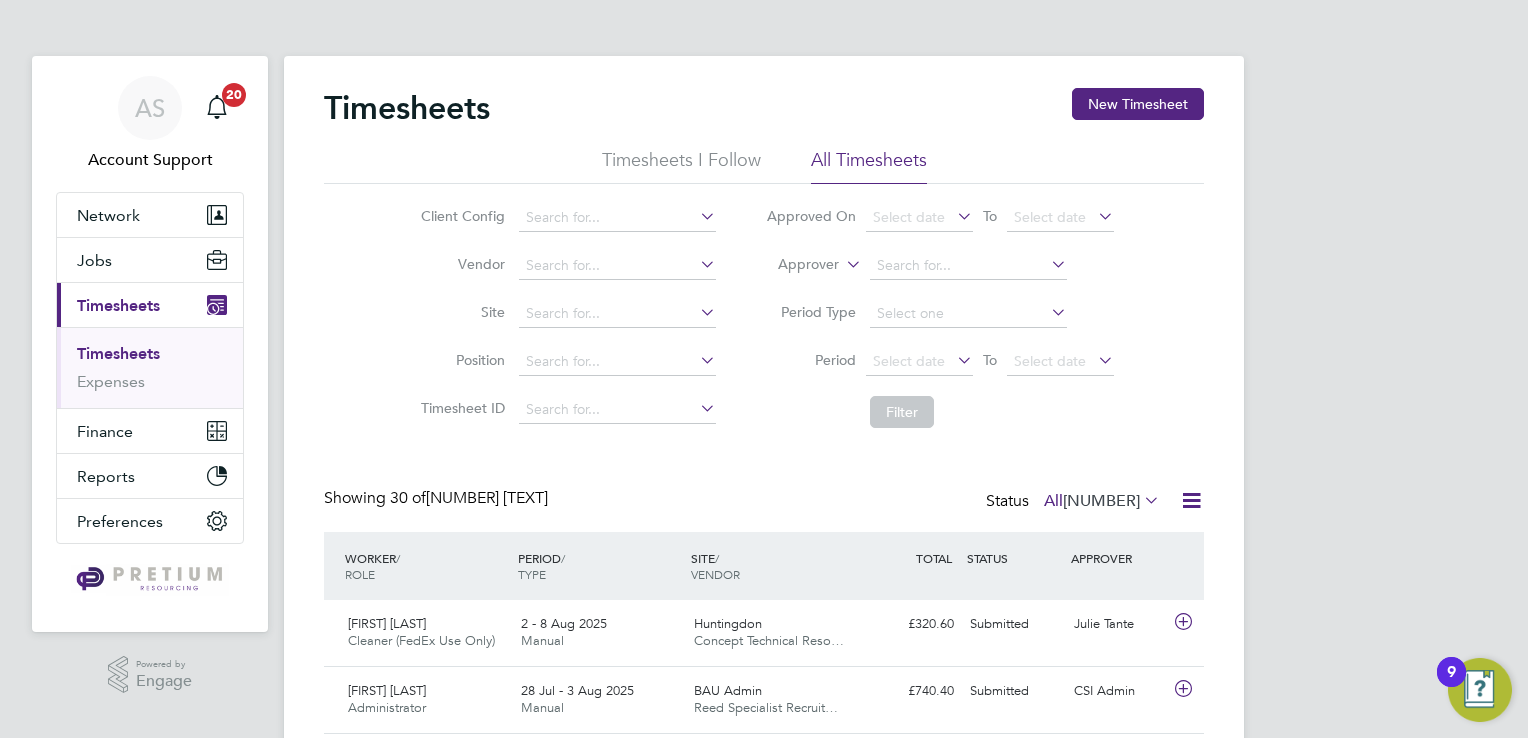 scroll, scrollTop: 0, scrollLeft: 0, axis: both 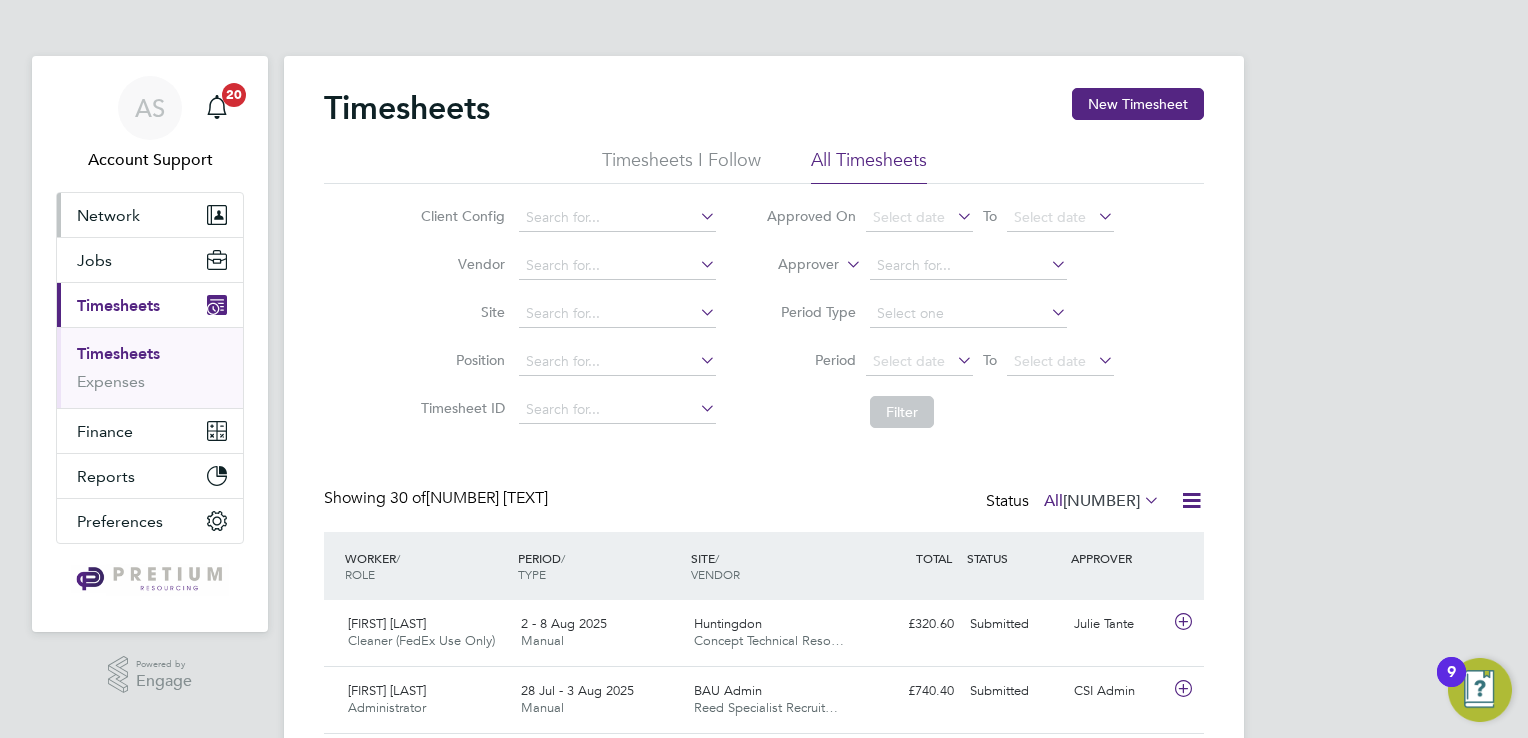 click on "Network" at bounding box center [150, 215] 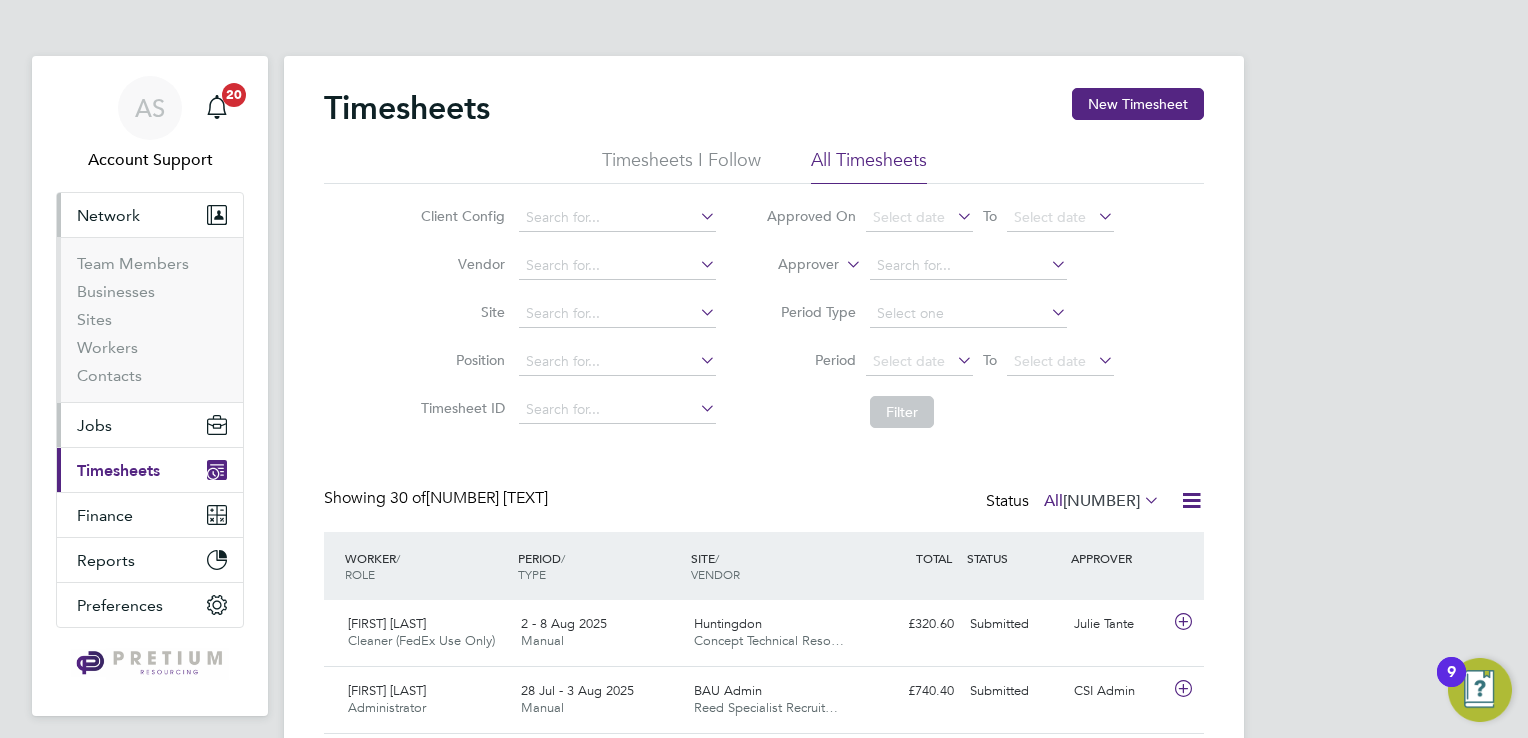 click on "Jobs" at bounding box center (150, 425) 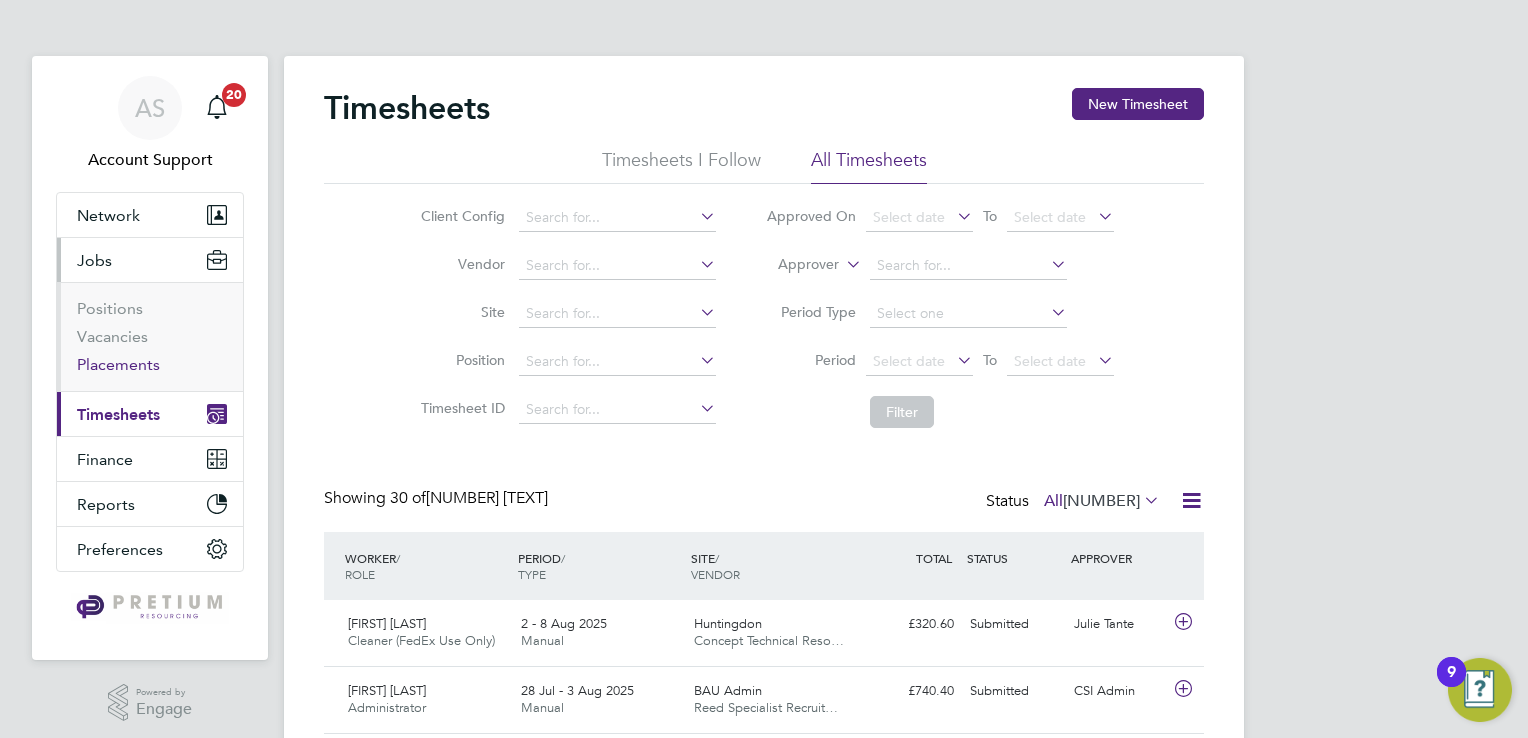 click on "Placements" at bounding box center [118, 364] 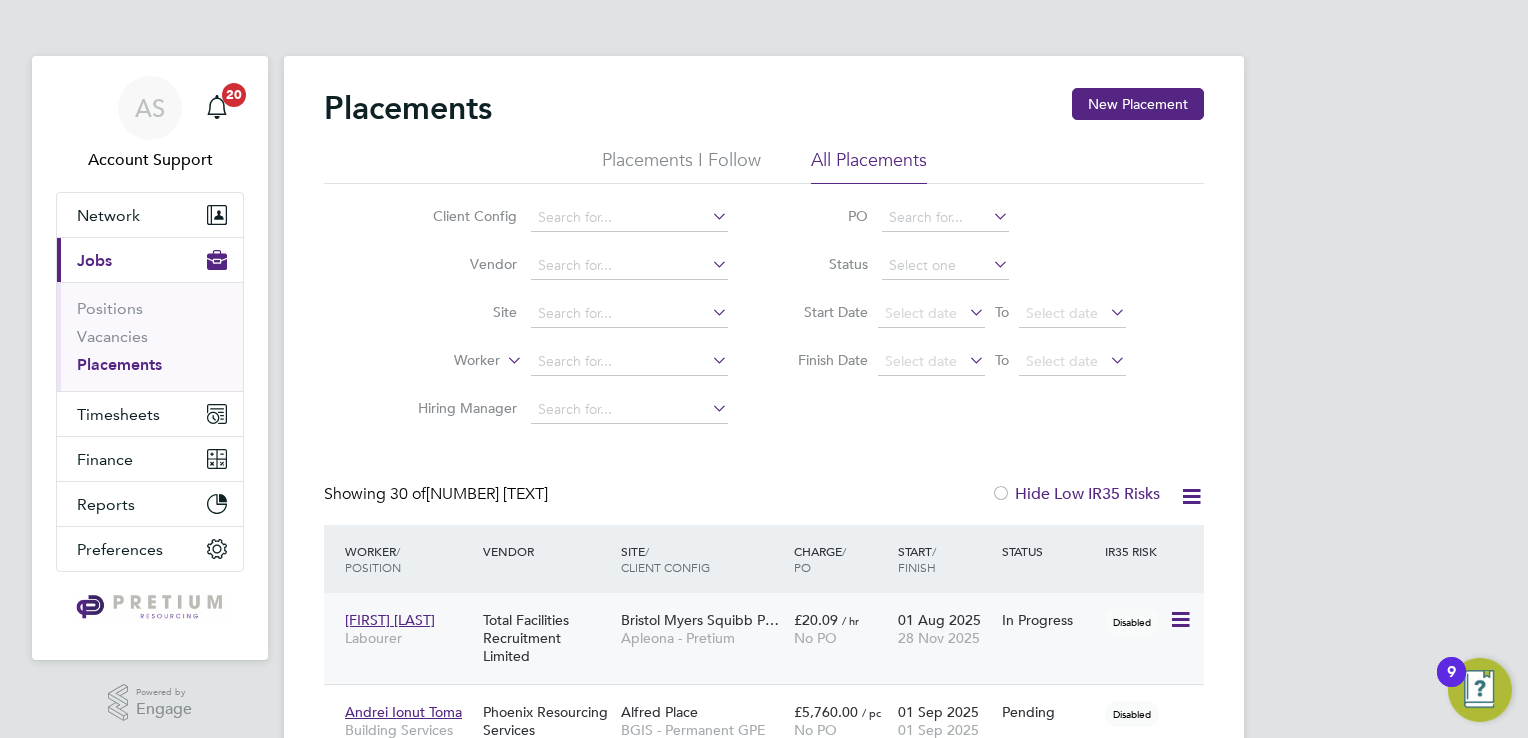 click on "Total Facilities Recruitment Limited" 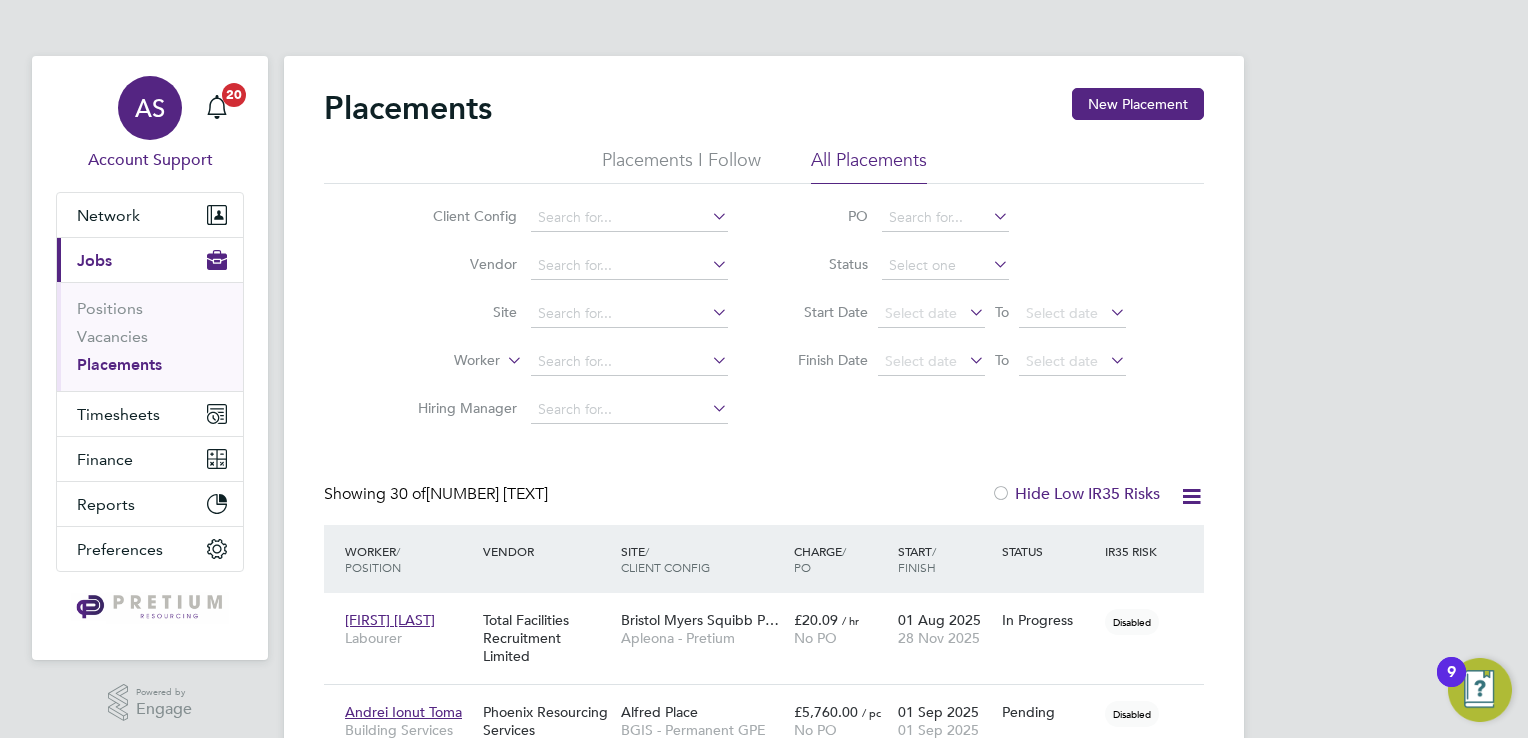 click on "AS" at bounding box center [150, 108] 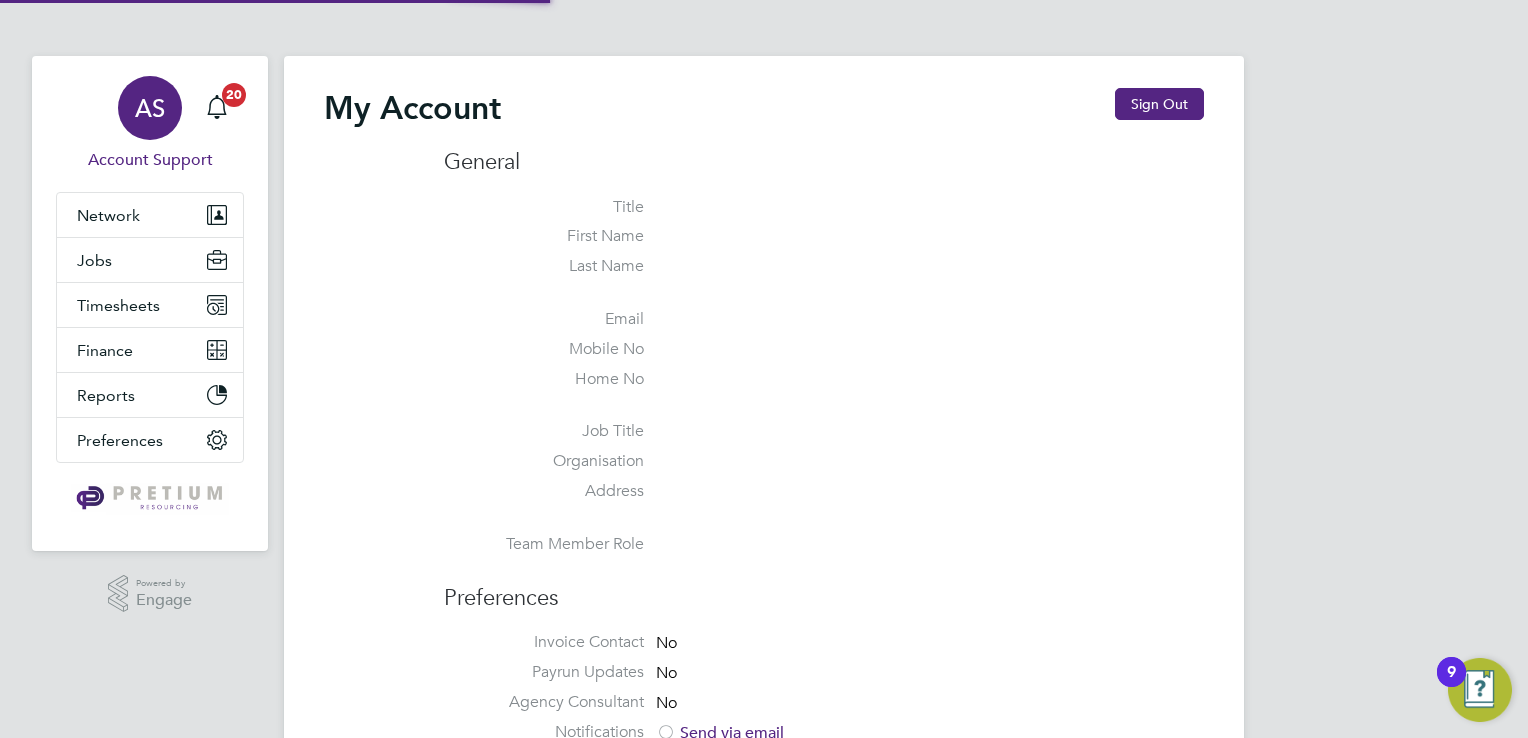 type on "account.support@pretiumresourcing.co.uk" 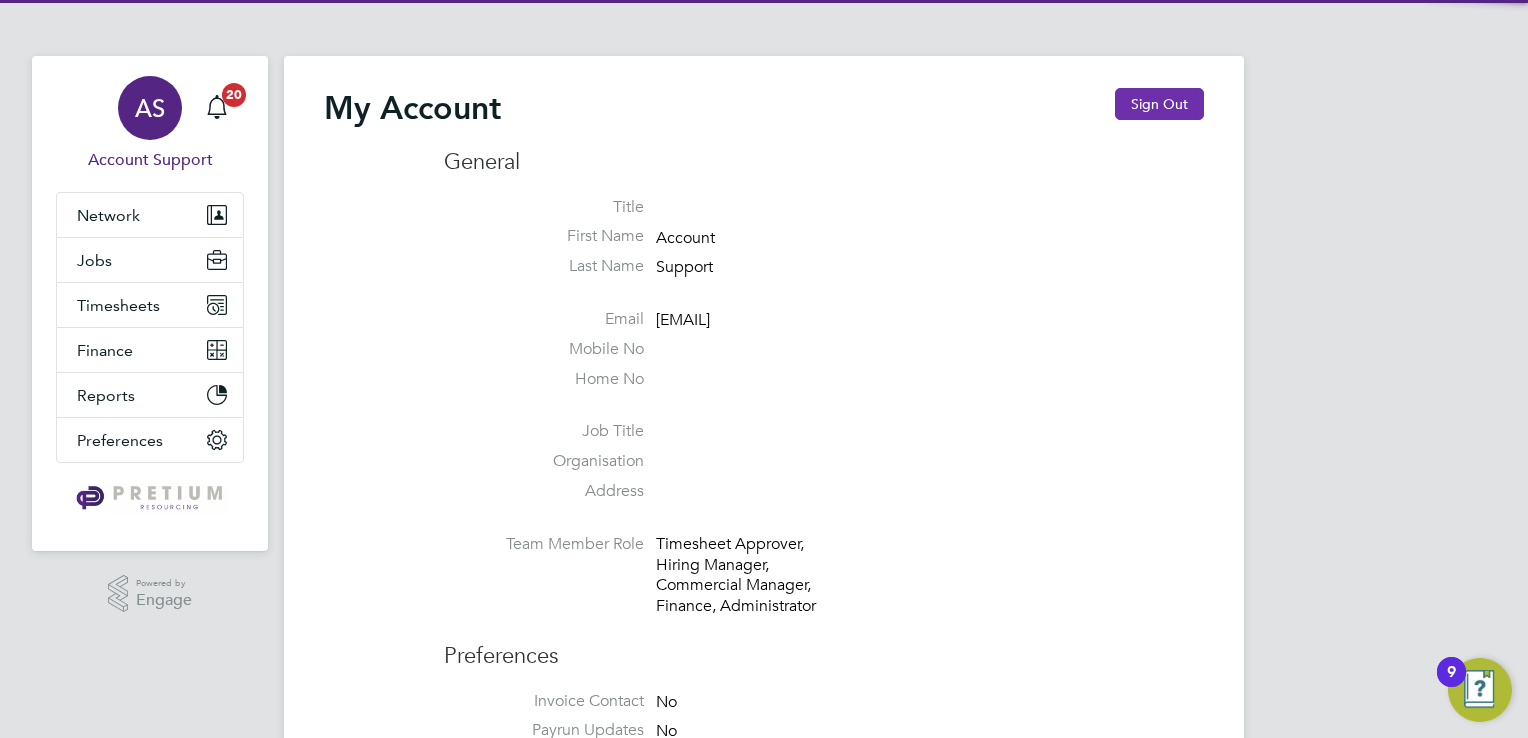 click on "Sign Out" at bounding box center (1159, 104) 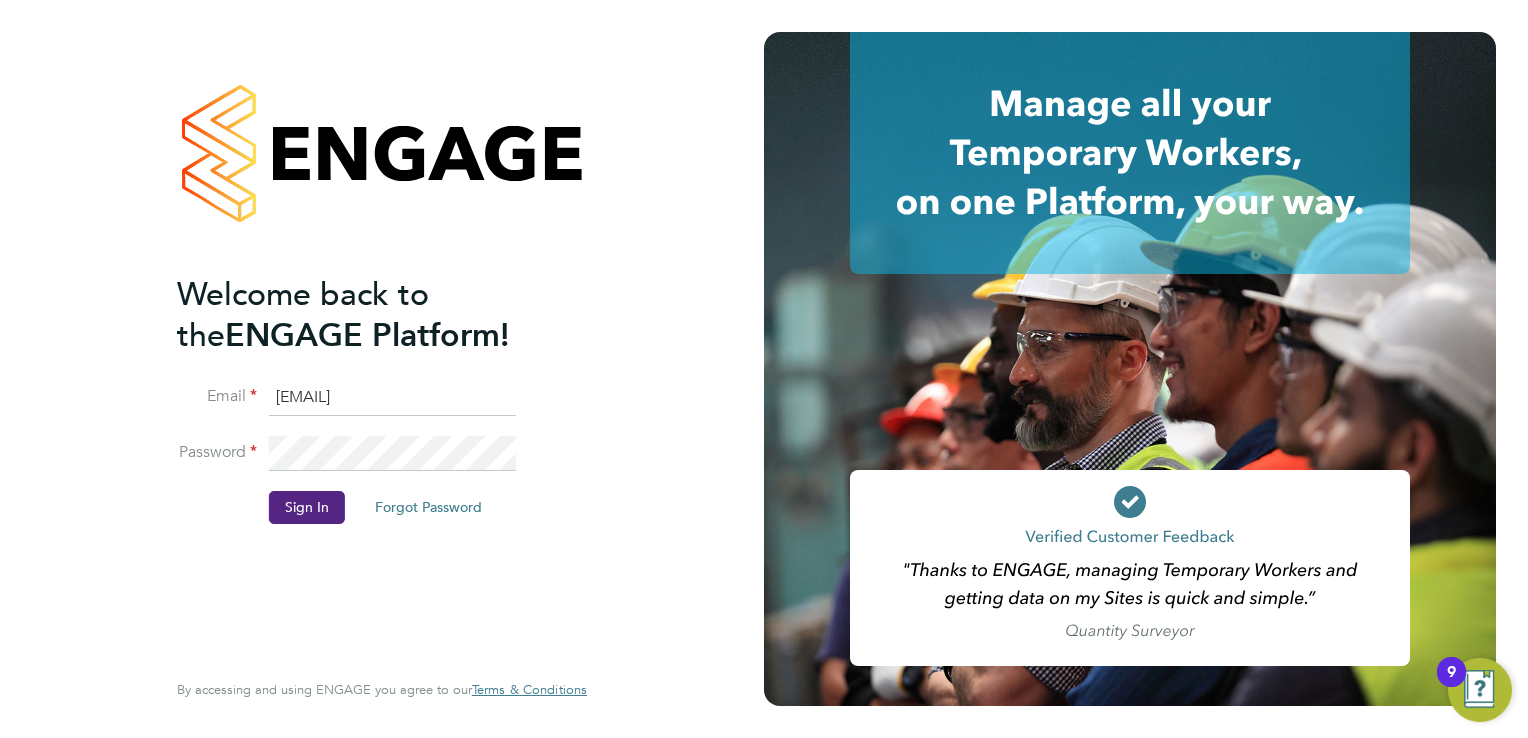 click on "account.support@pretiumresourcing.co.uk" 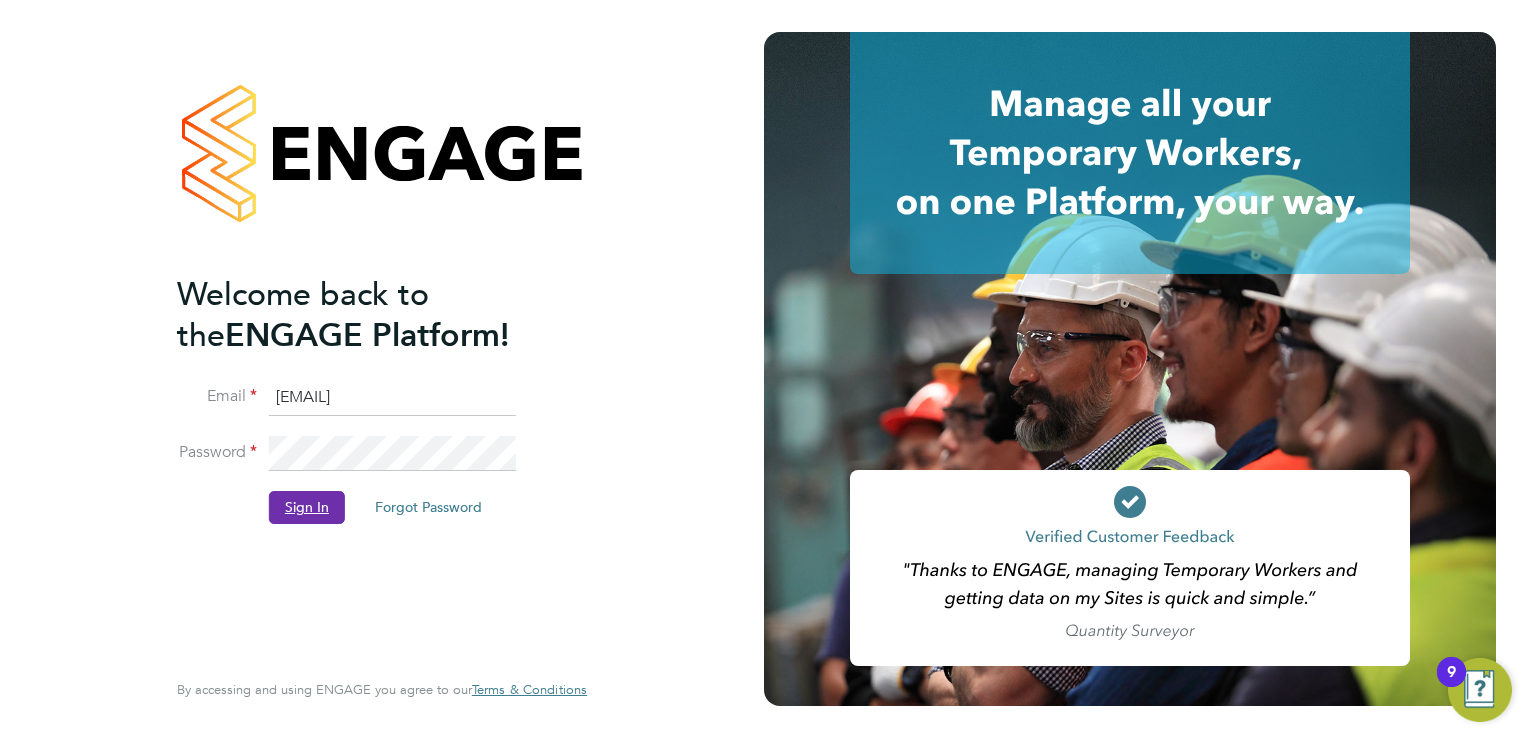 click on "Sign In" 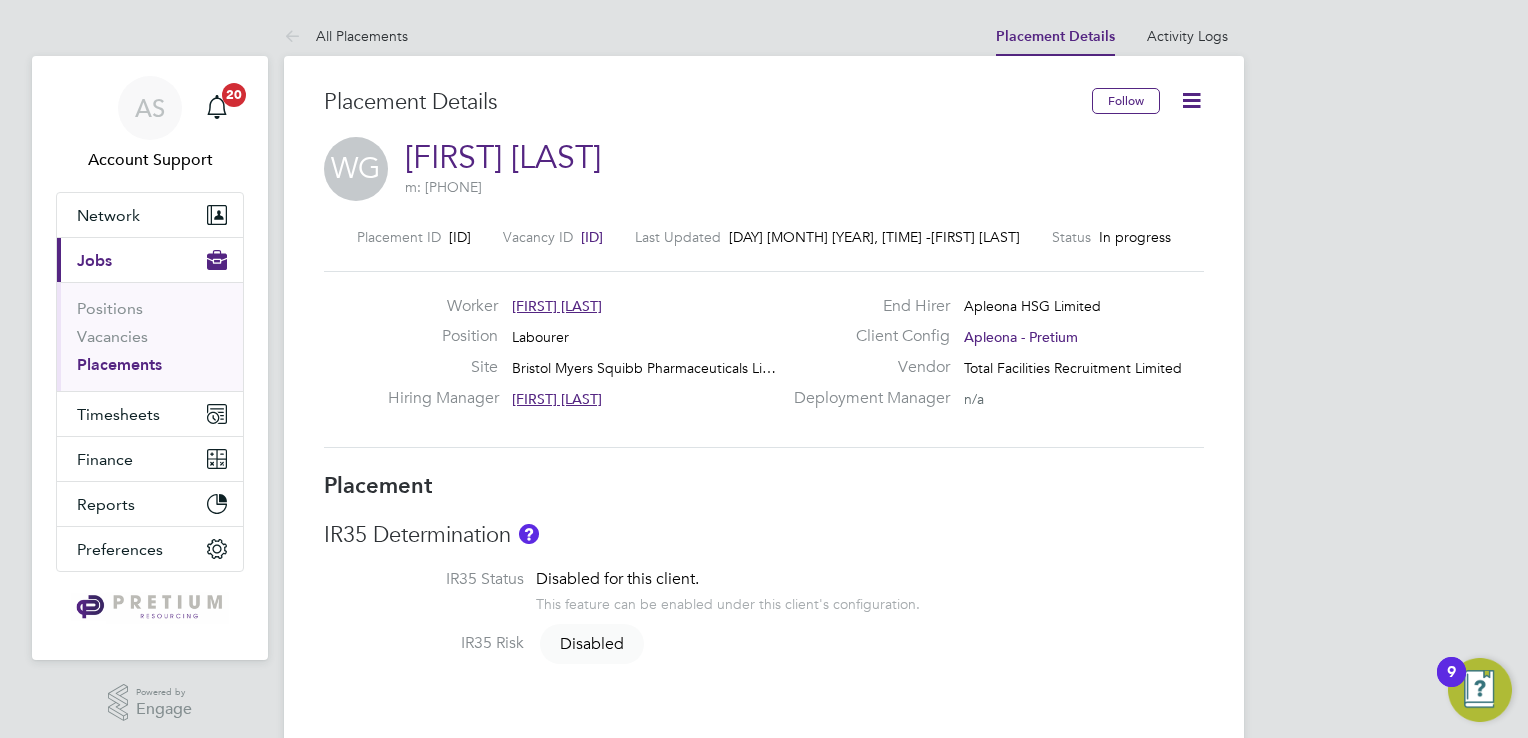 scroll, scrollTop: 0, scrollLeft: 0, axis: both 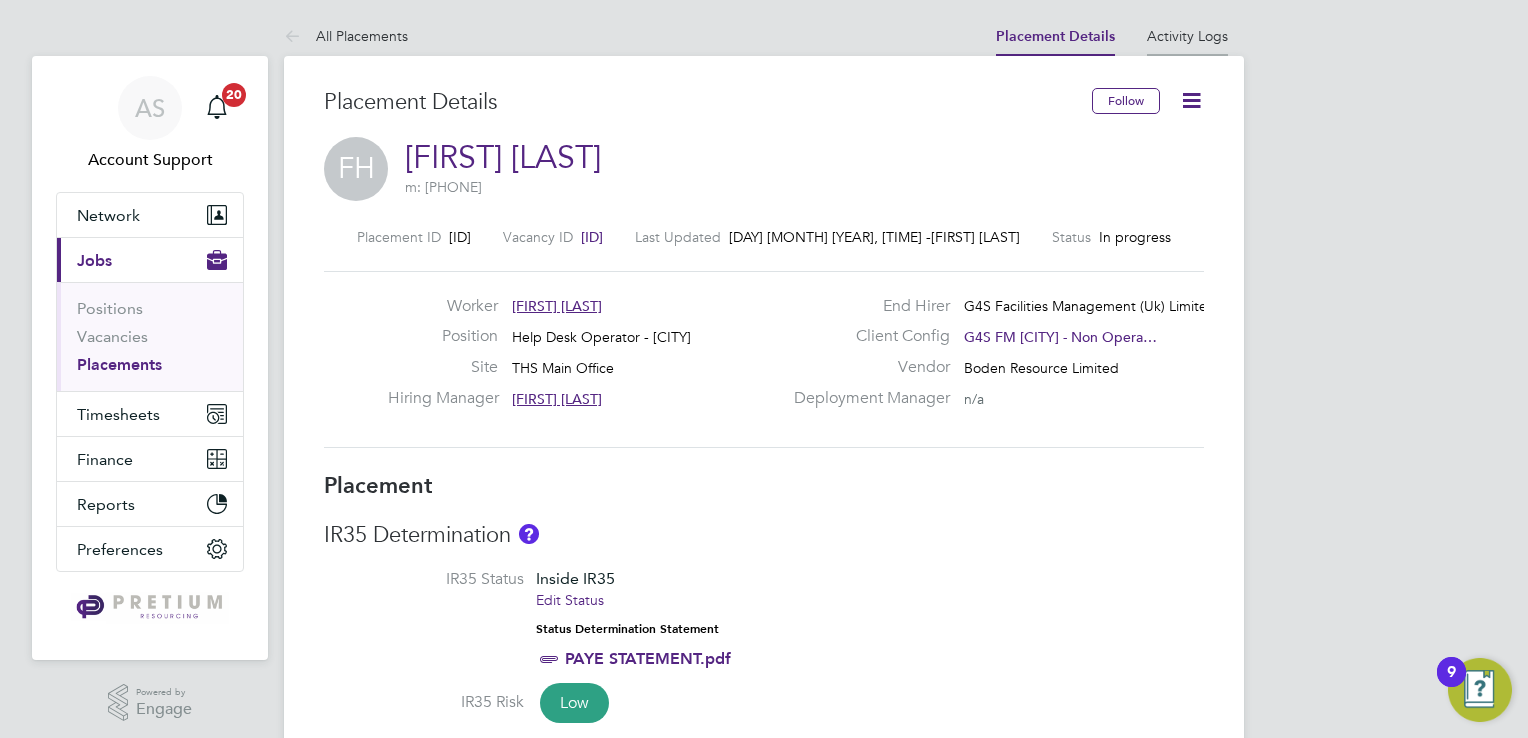 click on "Activity Logs" at bounding box center [1187, 36] 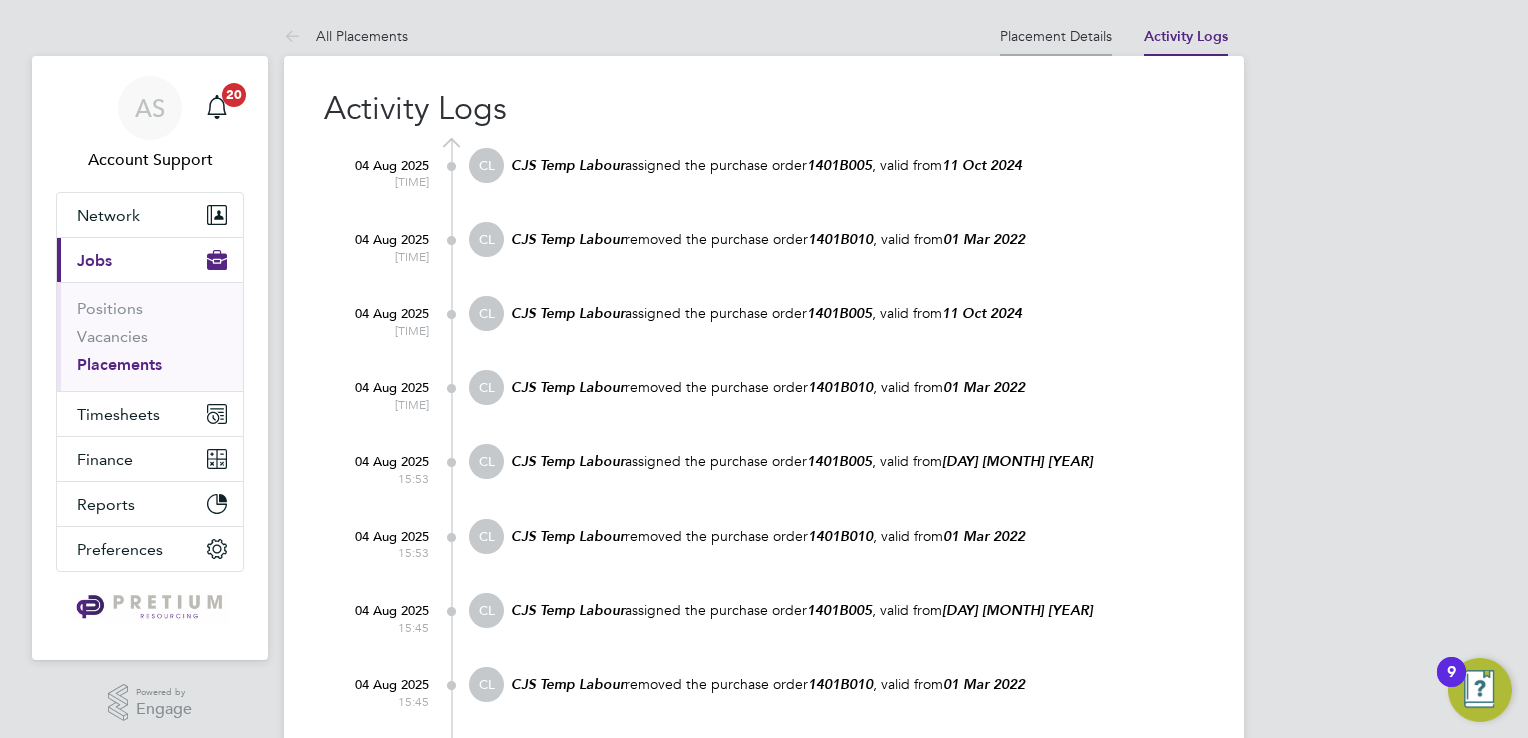 click on "Placement Details" at bounding box center (1056, 36) 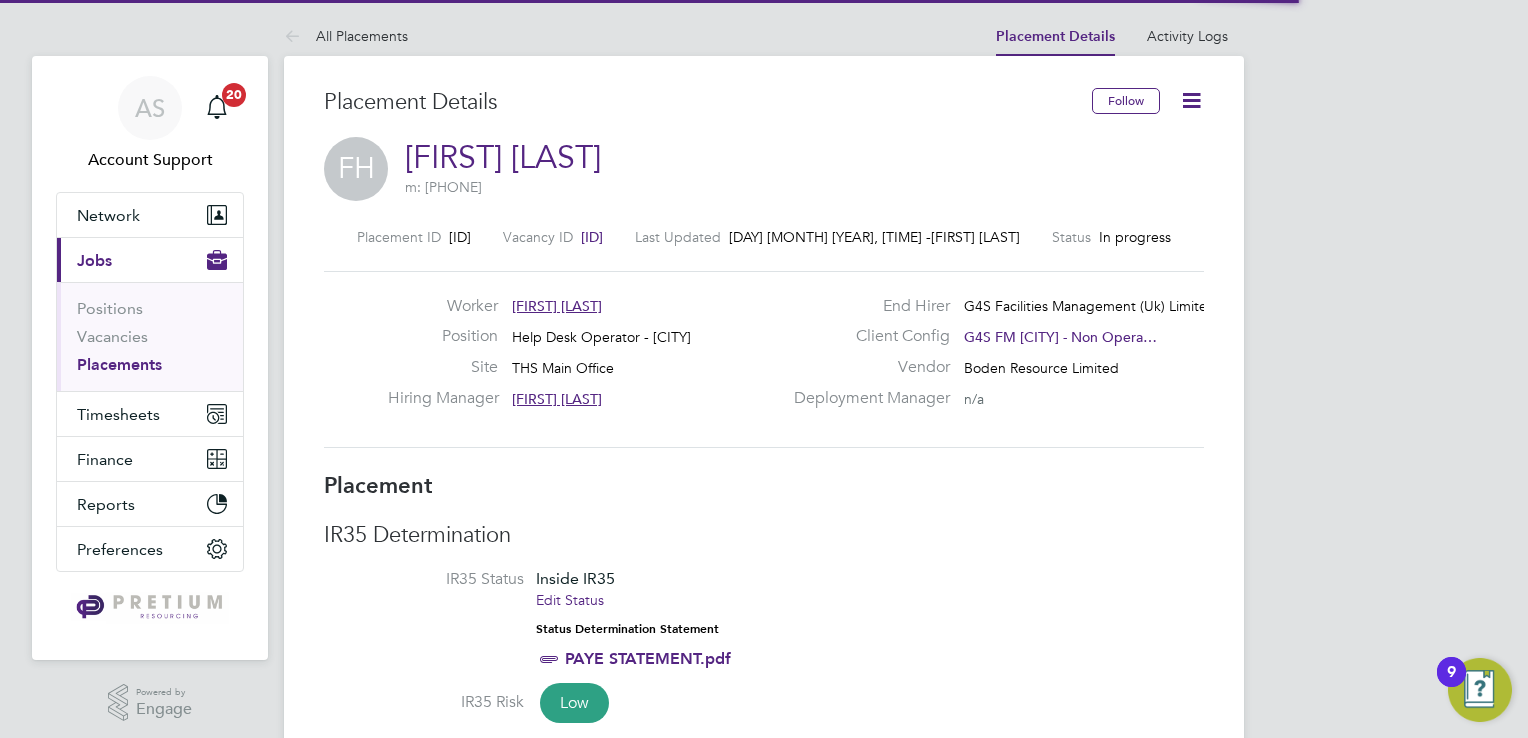 type 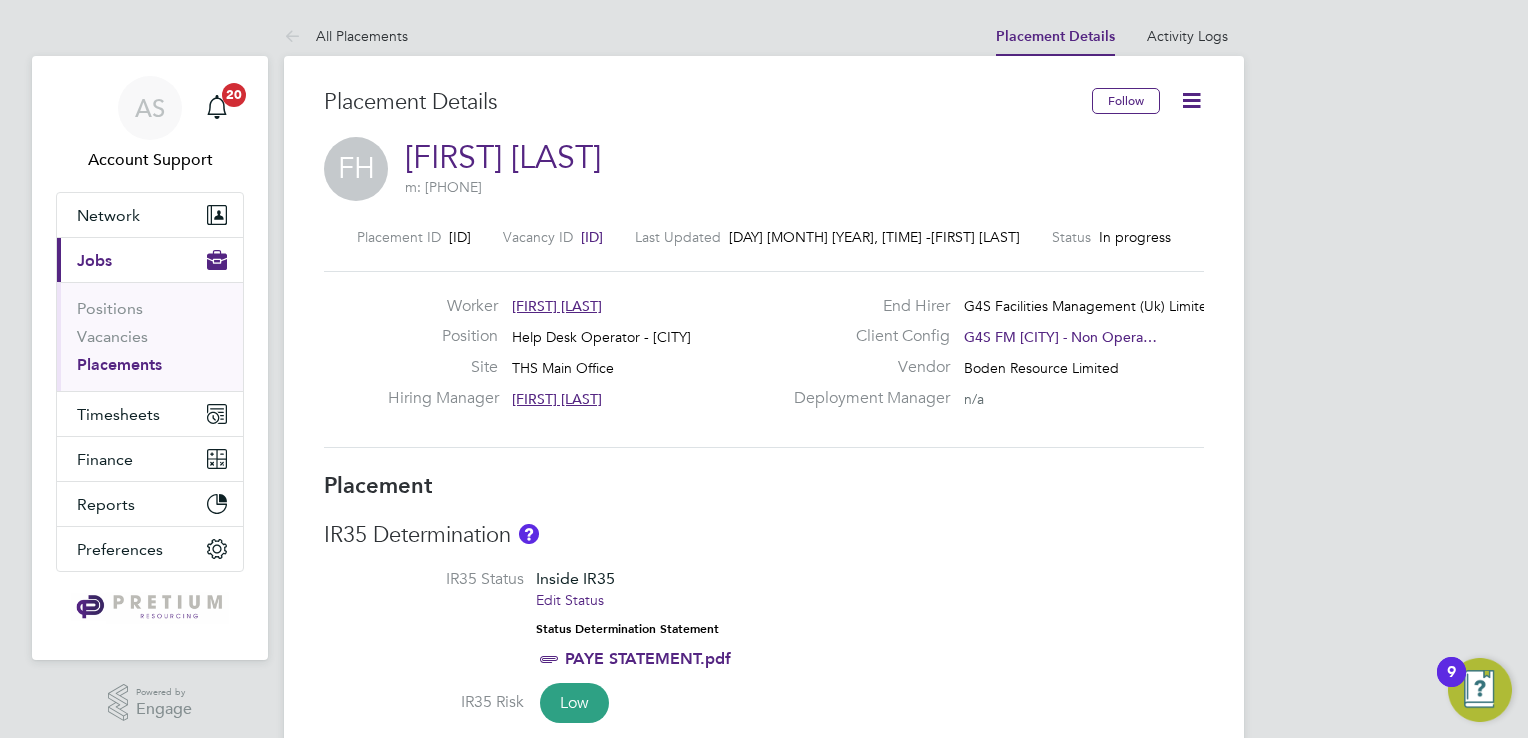click 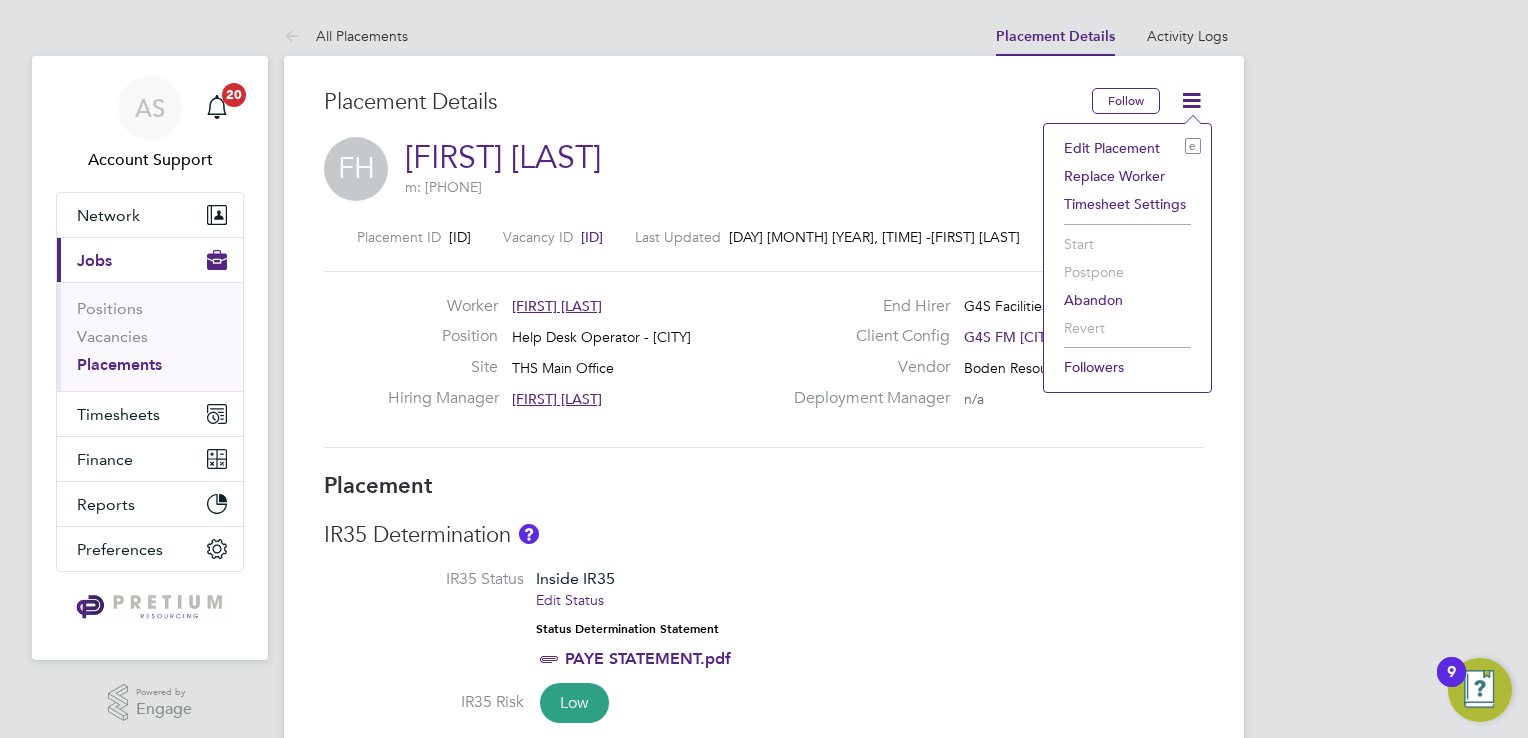 click on "Edit Placement e" 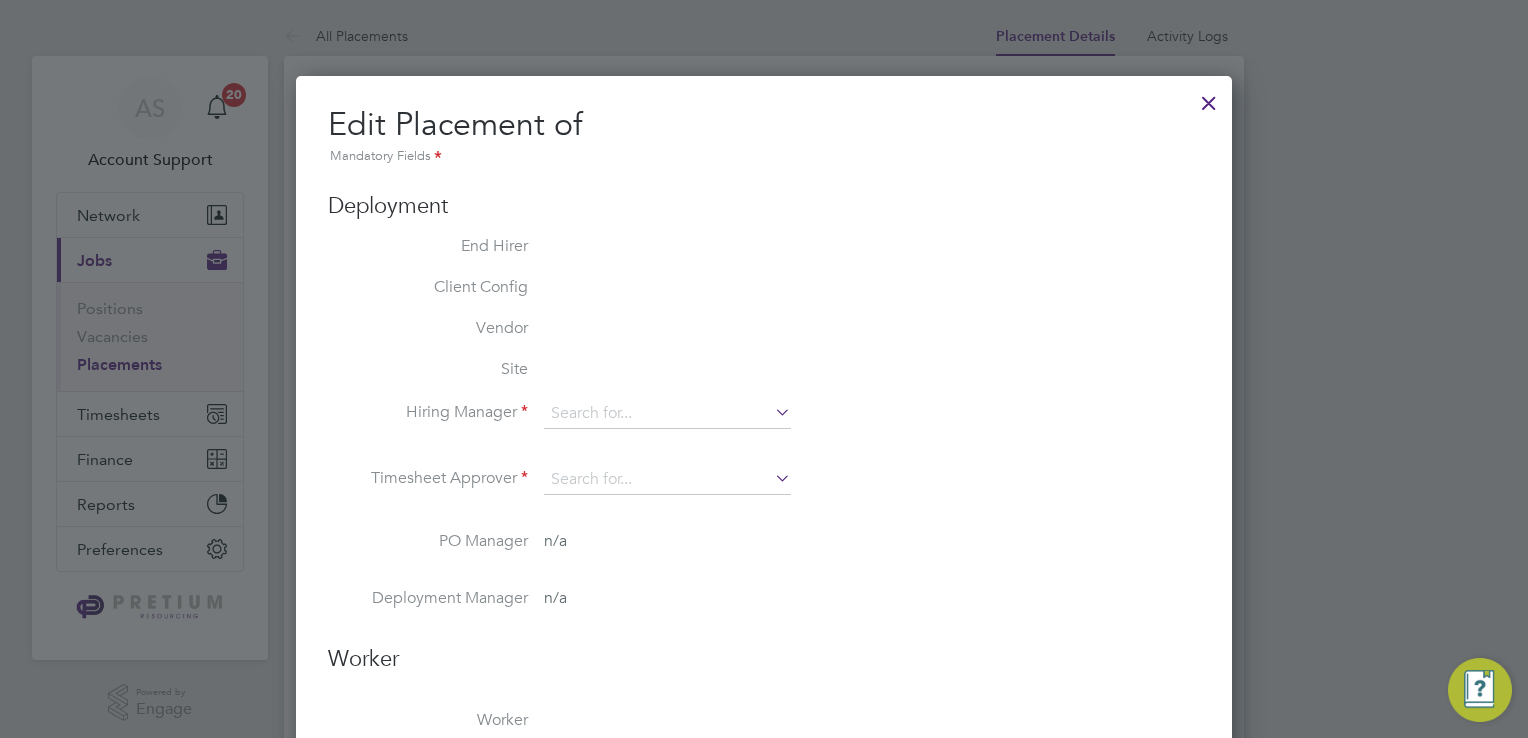 type on "[FIRST] [LAST]" 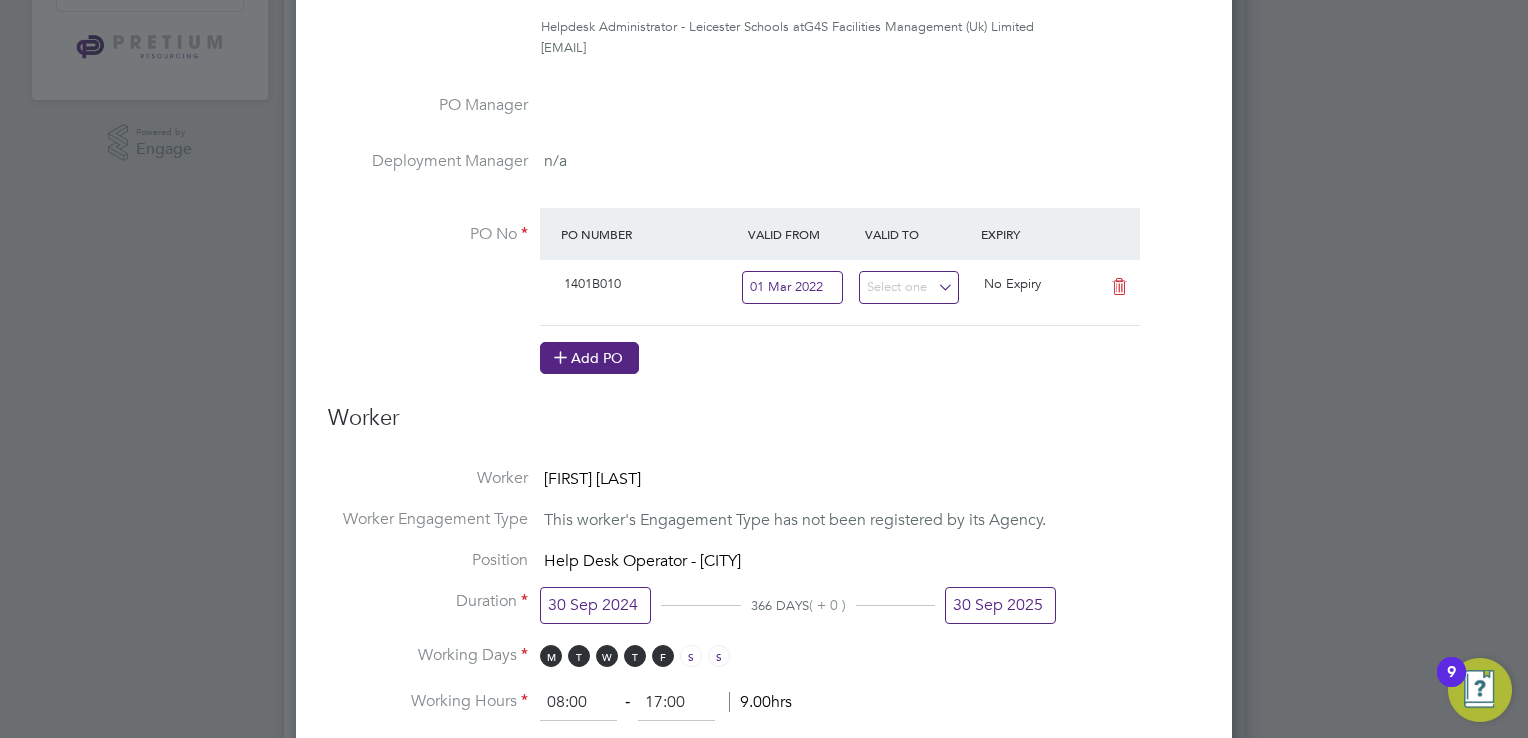 click on "Add PO" at bounding box center [589, 358] 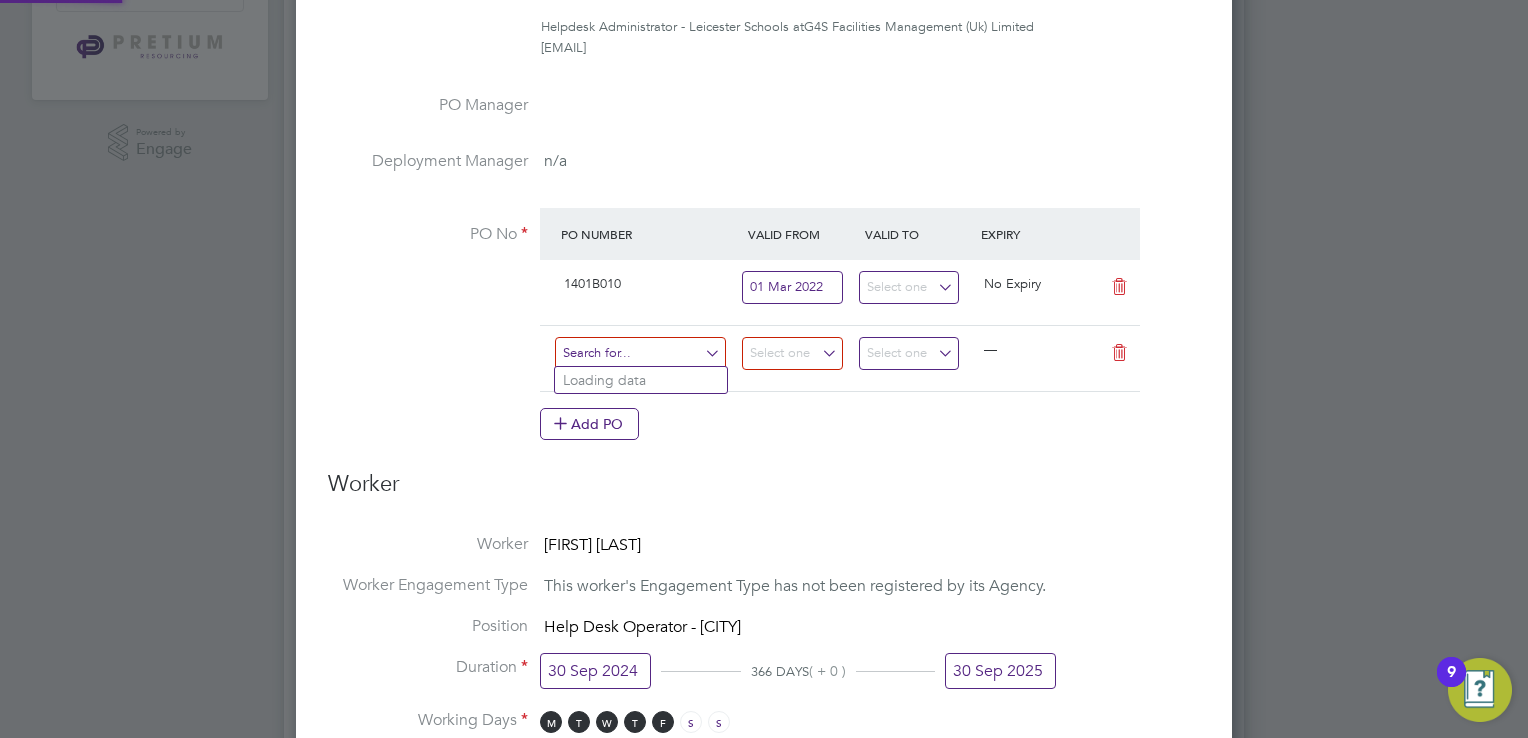 click at bounding box center [640, 353] 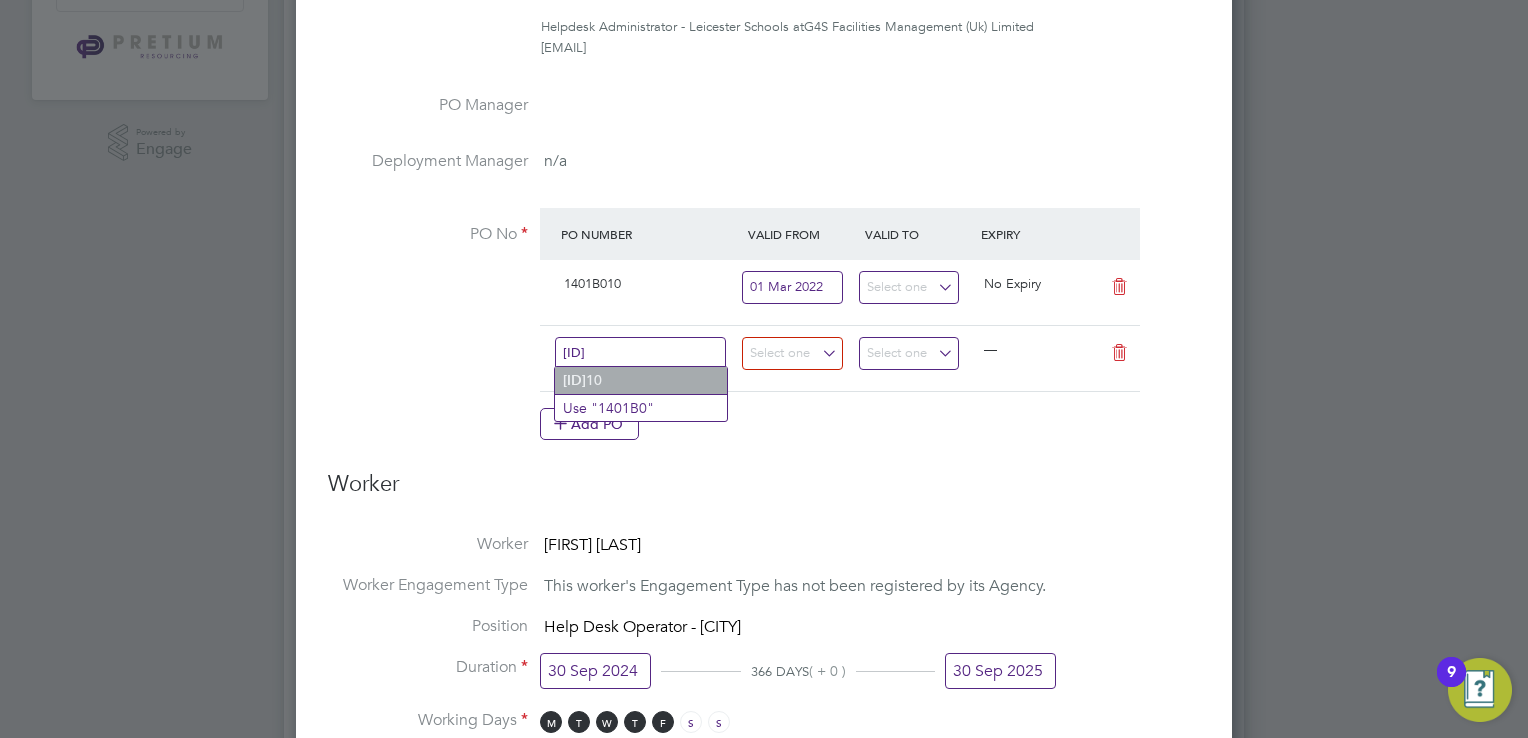type on "[ID]" 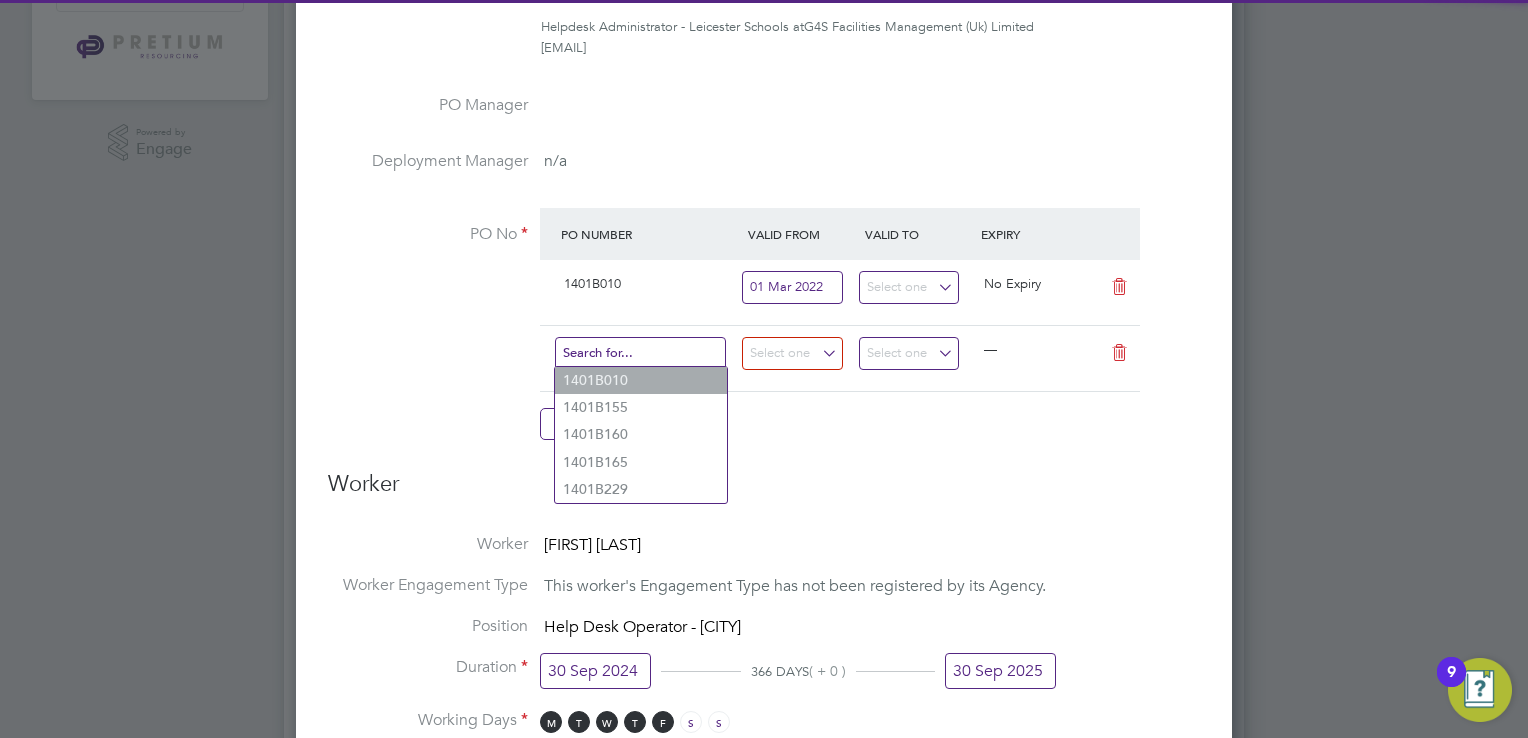 click at bounding box center (640, 353) 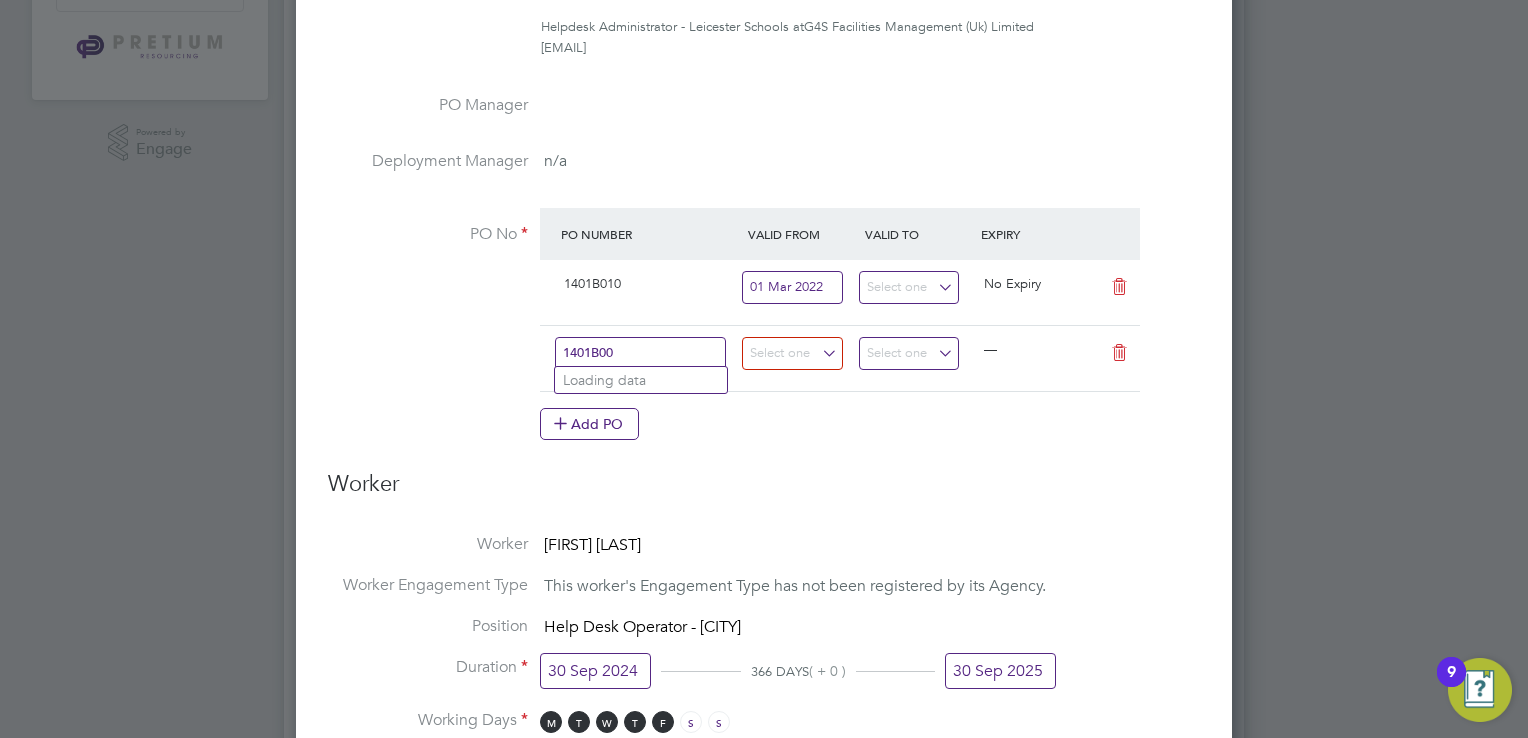 type on "1401B005" 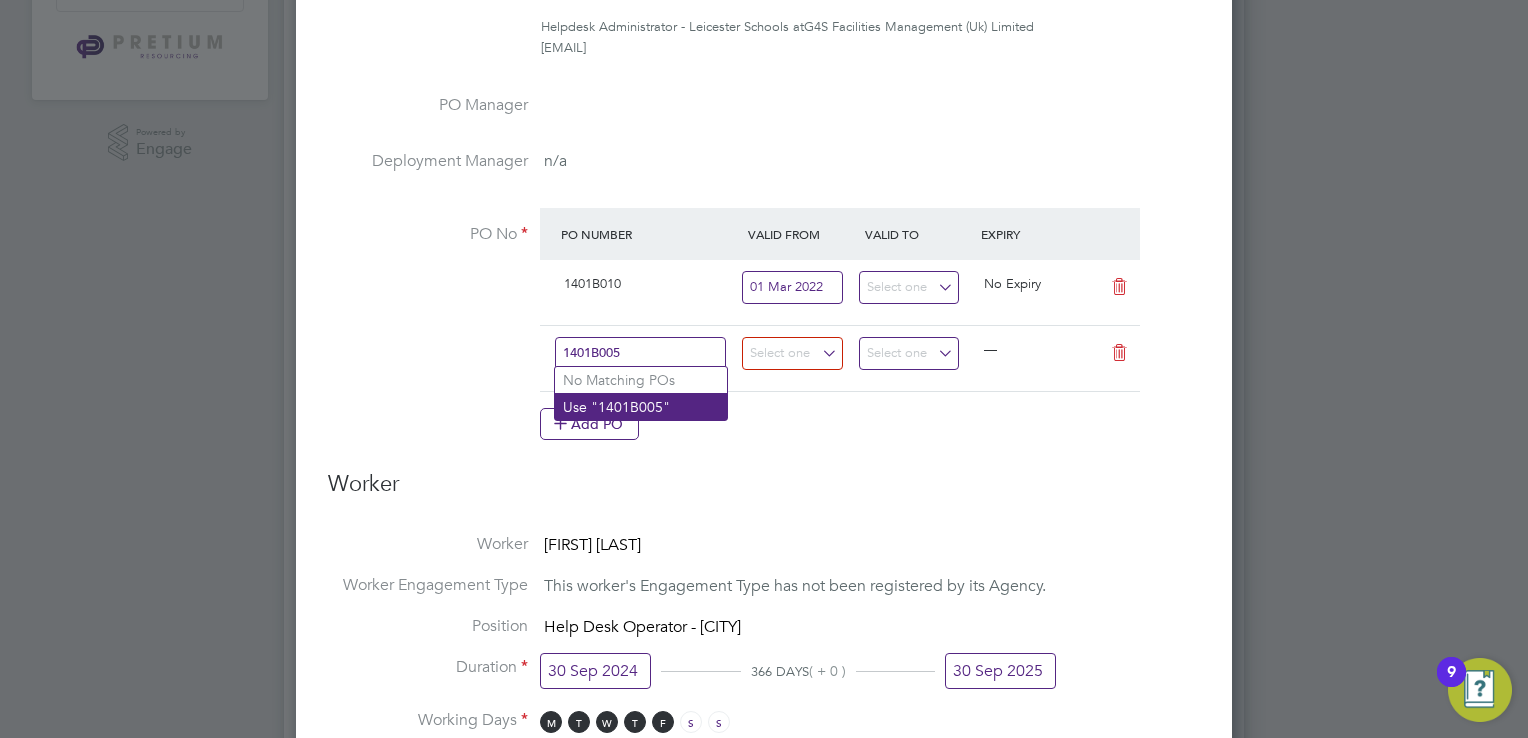 click on "Use "1401B005"" 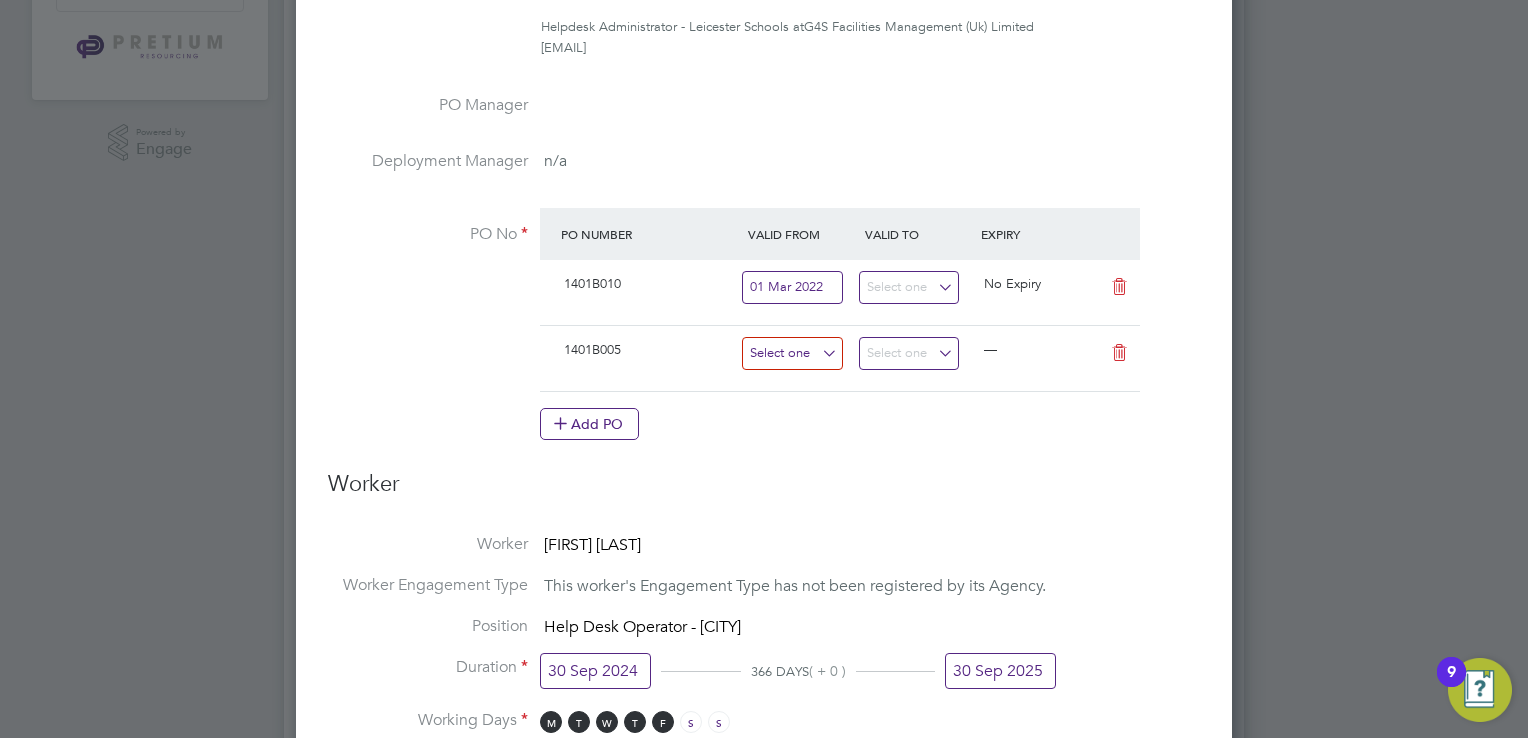 click at bounding box center (792, 353) 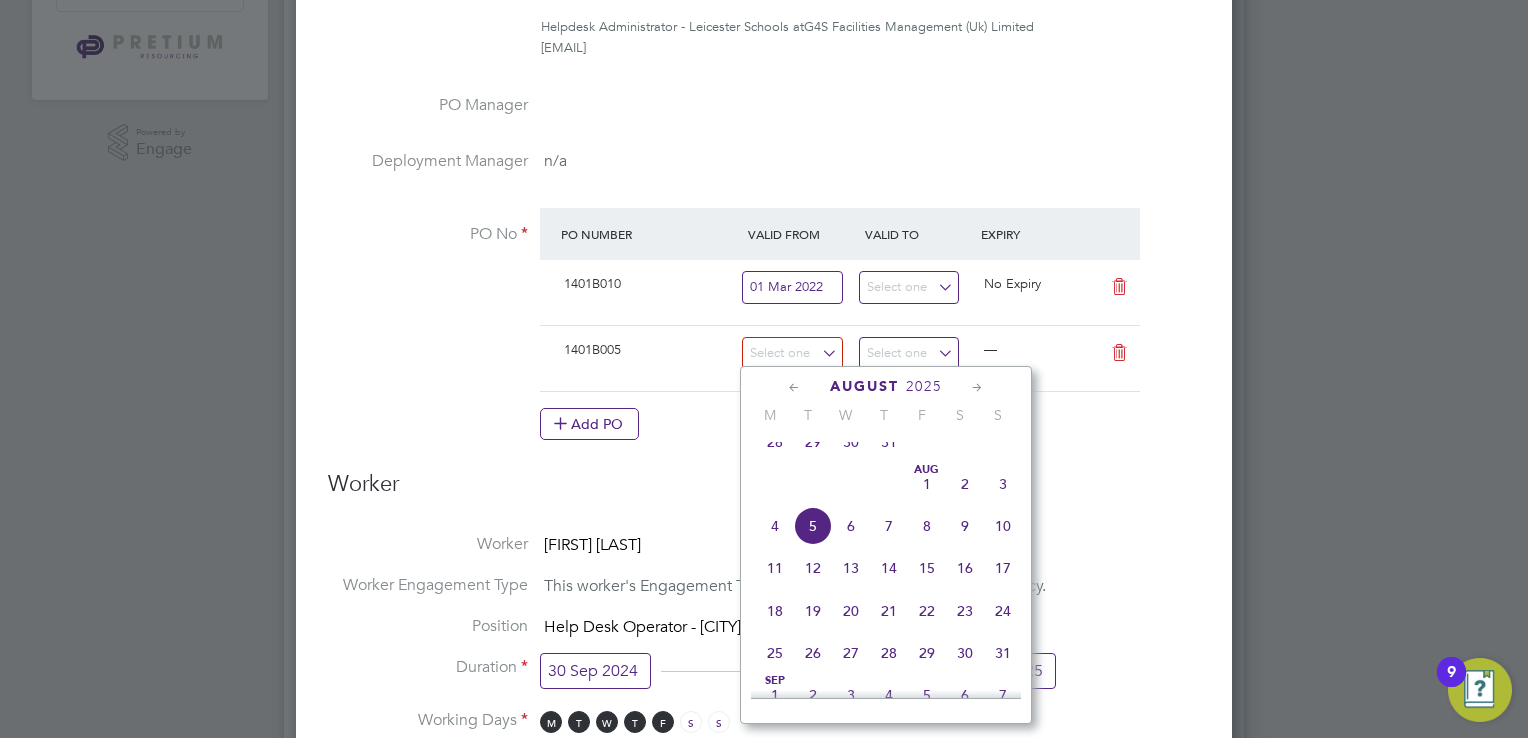 click on "Worker" at bounding box center [764, 492] 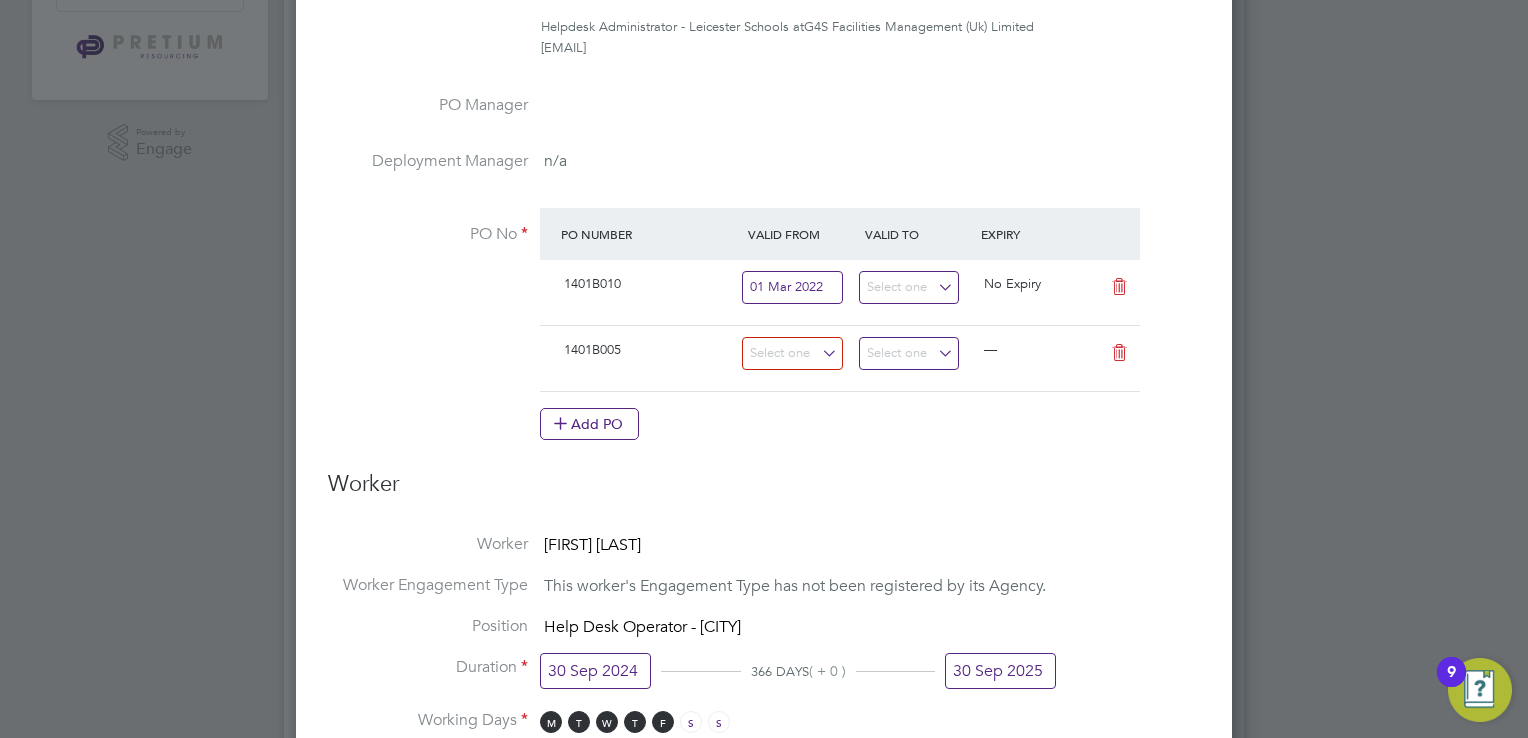 click on "Deployment End Hirer G4S Facilities Management (Uk) Limited Client Config G4S FM [CITY] - Non Operational Vendor Boden Resource Limited Site THS Main Office Hiring Manager [FIRST] [LAST] Helpdesk Administrator - Leicester Schools at G4S Facilities Management (Uk) Limited [EMAIL] Timesheet Approver [FIRST] [LAST] Helpdesk Administrator - Leicester Schools at G4S Facilities Management (Uk) Limited [EMAIL] PO Manager Deployment Manager n/a PO No PO Number Valid From Valid To Expiry 1401B010 [DAY] [MONTH] [YEAR] No Expiry 1401B005 — Add PO Worker Worker [FIRST] [LAST] Worker Engagement Type This worker's Engagement Type has not been registered by its Agency. Position Help Desk Operator - [CITY] Duration [DAY] [MONTH] [YEAR] 366 DAYS ( + 0 ) [DAY] [MONTH] [YEAR] Working Days M T W T F S S Working Hours 08:00 - 17:00 9.00hrs Rates Rate Name Engagement/ Rate Type Pay Rate (£) Holiday Pay Employer Cost Agency Markup Charge (£) Basic 1 16.50 n/a" at bounding box center [764, 672] 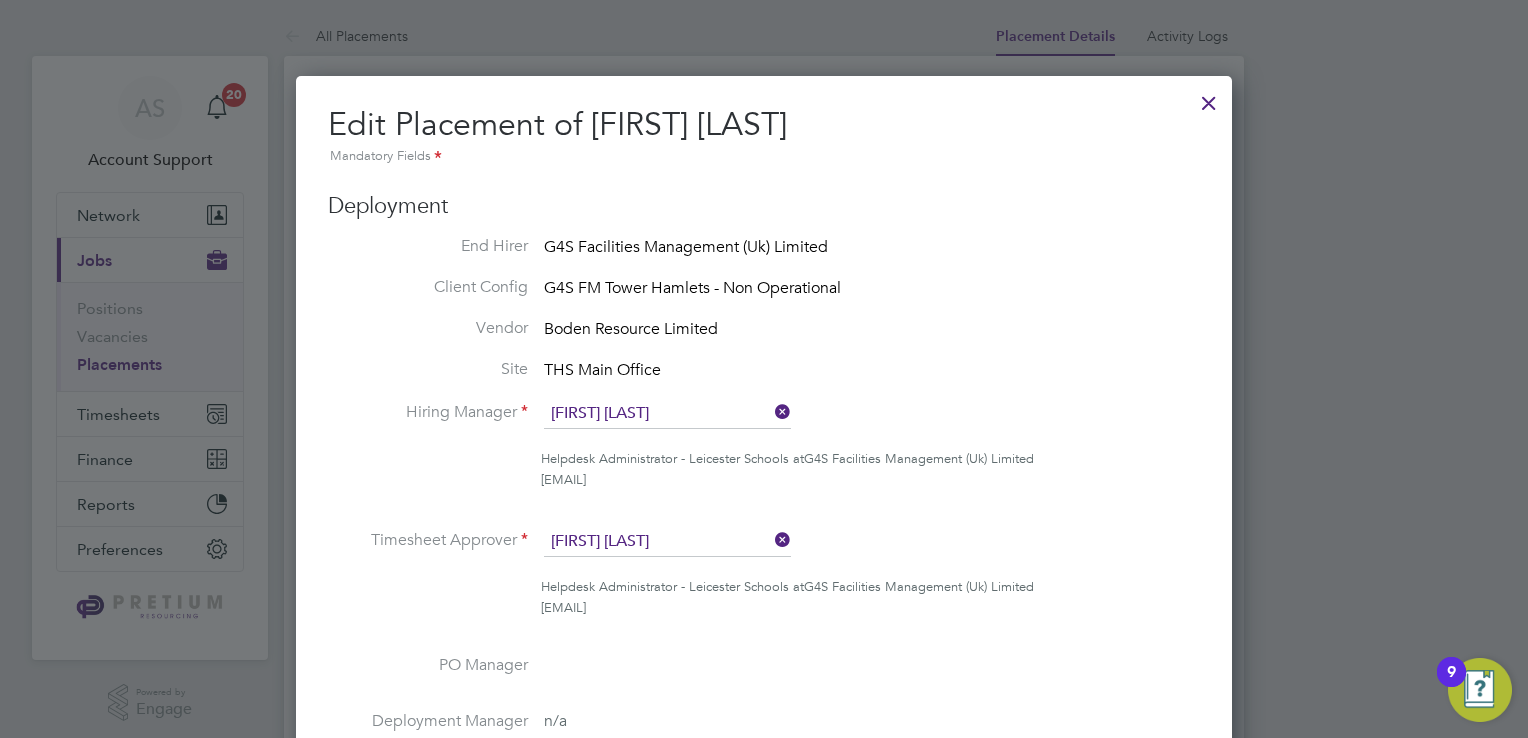 click at bounding box center (1209, 98) 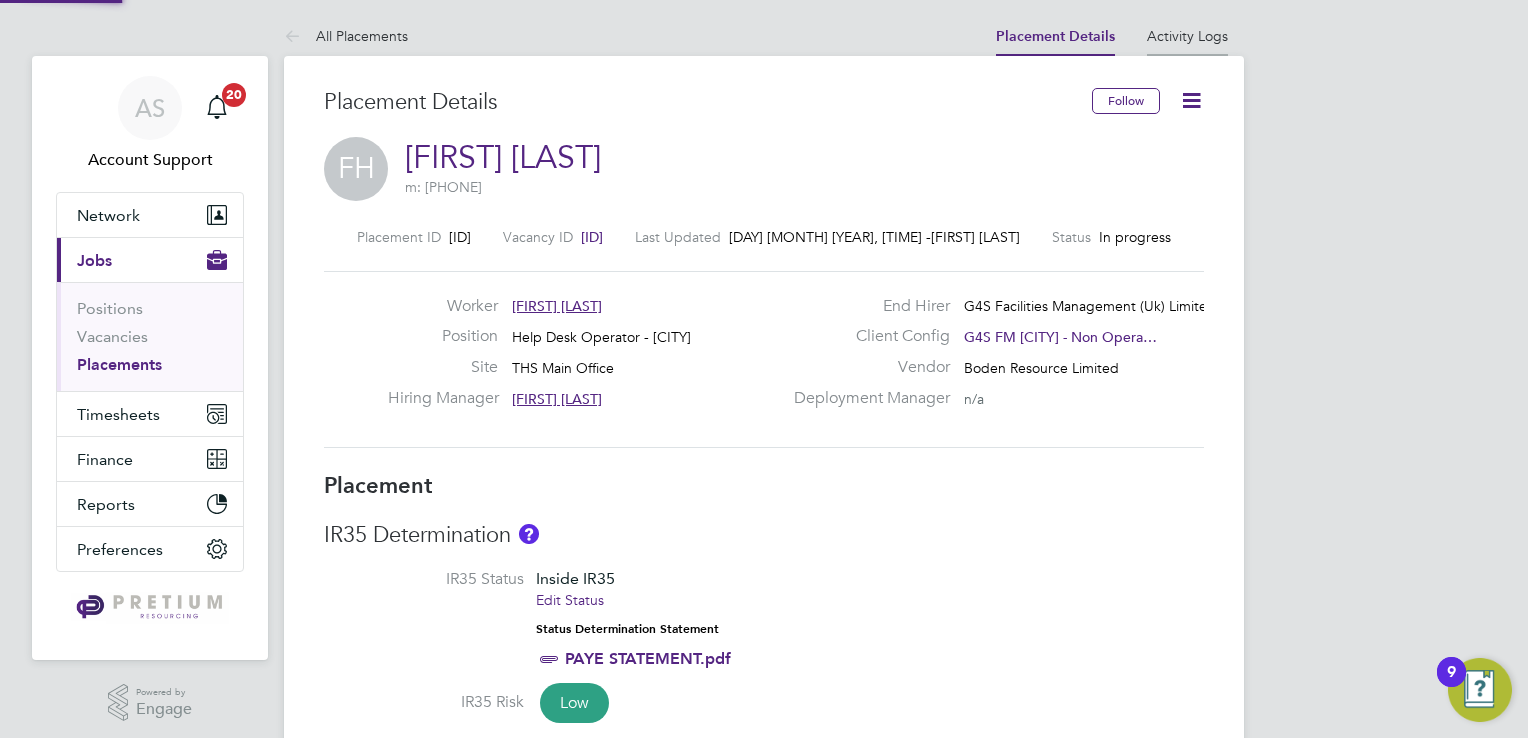 click on "Activity Logs" at bounding box center [1187, 36] 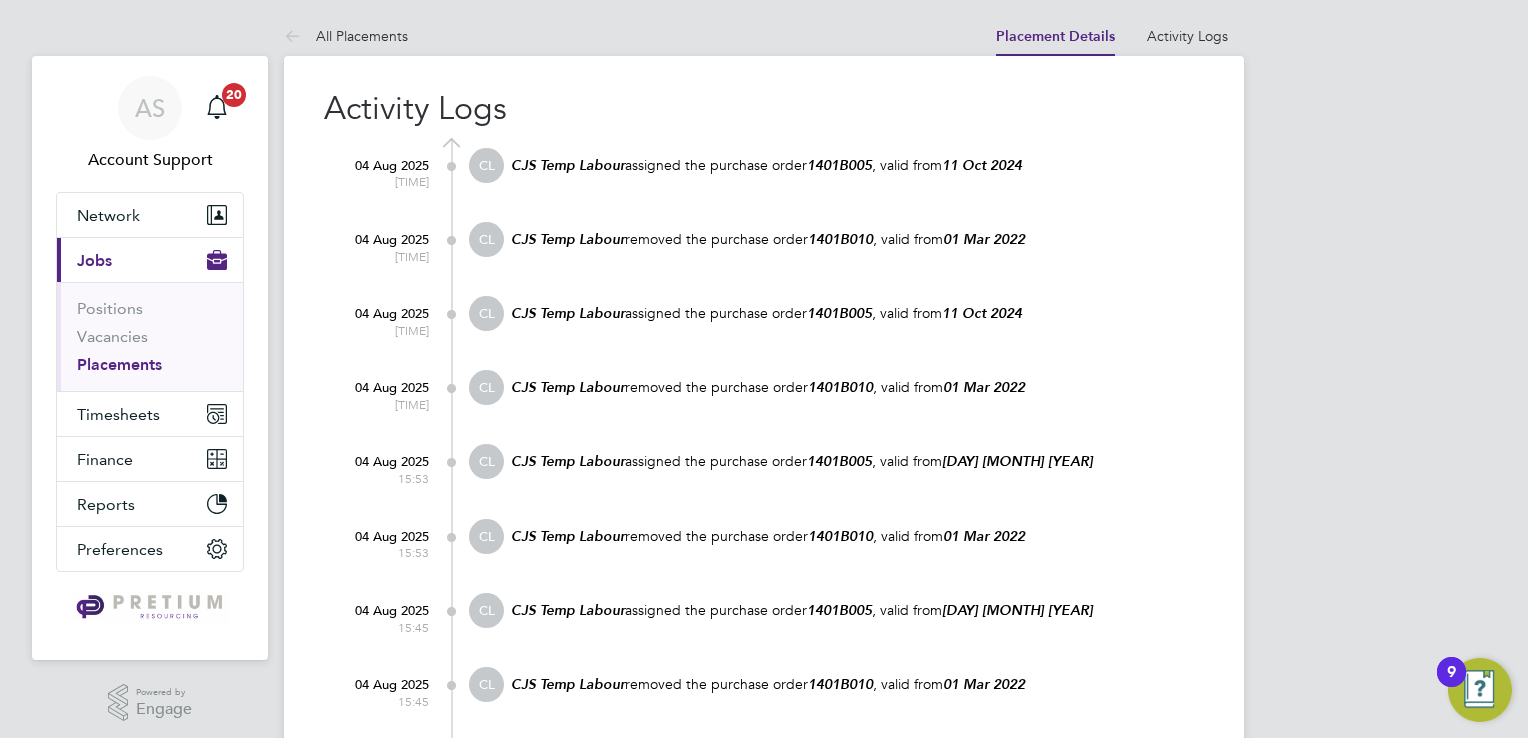 click on "Placement Details" at bounding box center (1055, 36) 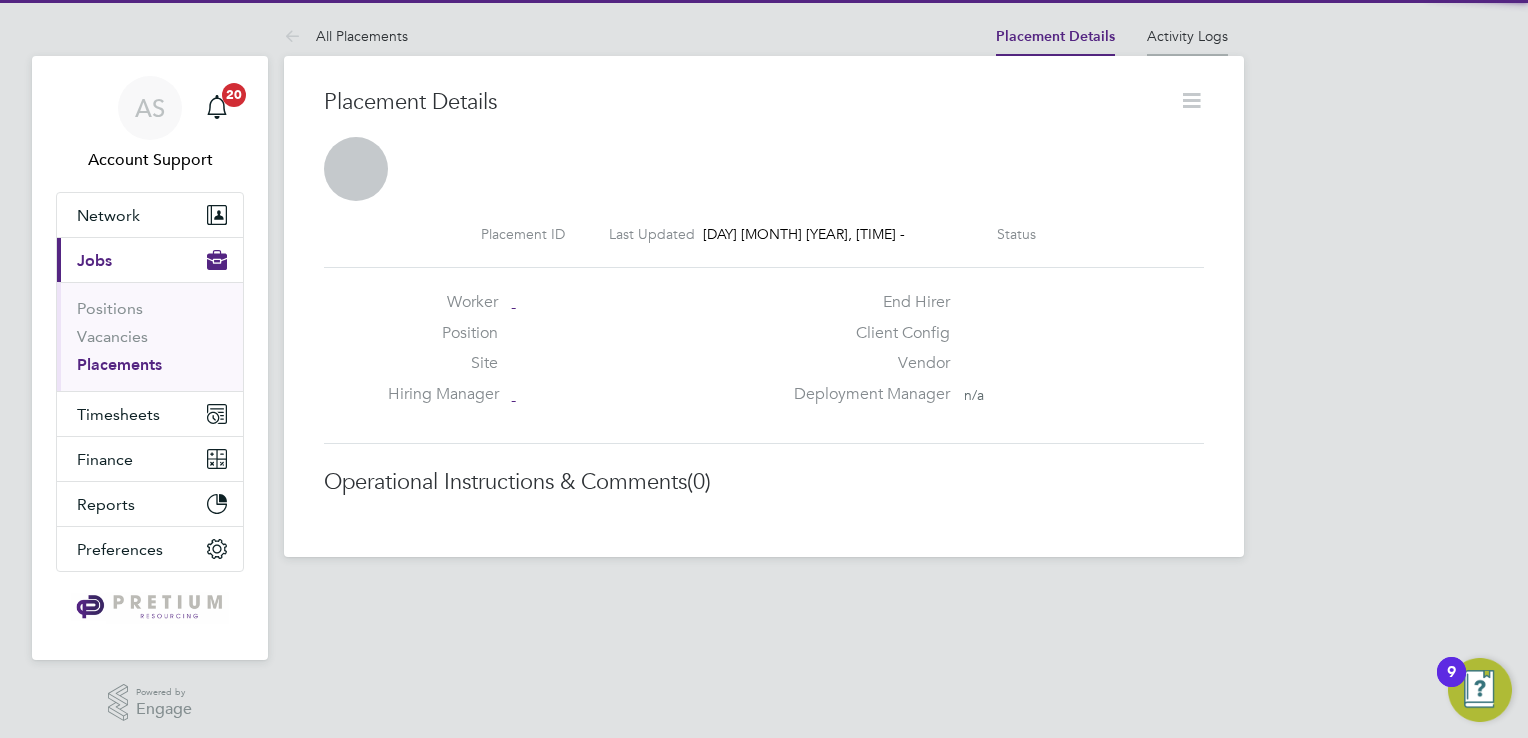 click on "Activity Logs" at bounding box center [1187, 36] 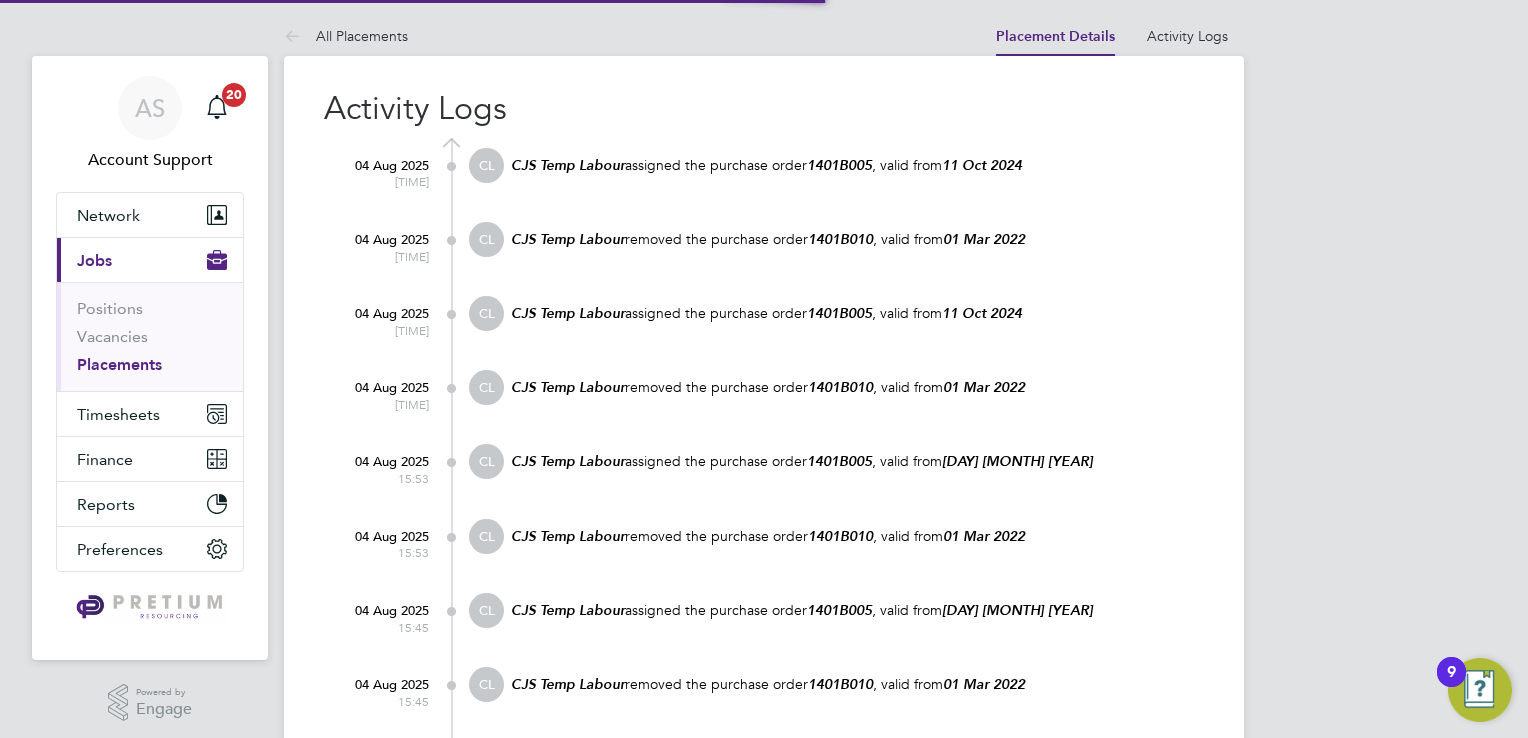 click on "Placement Details" at bounding box center (1055, 36) 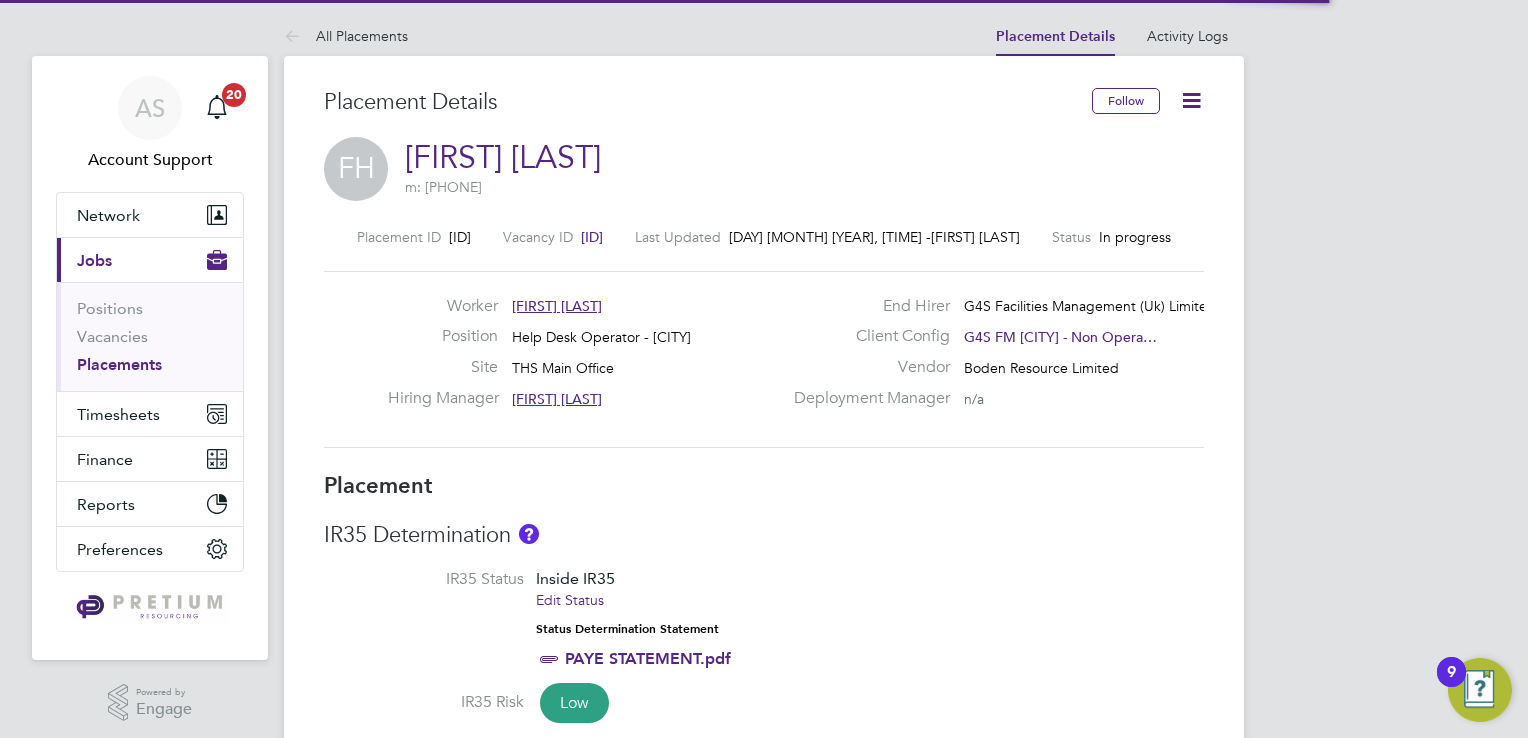 click 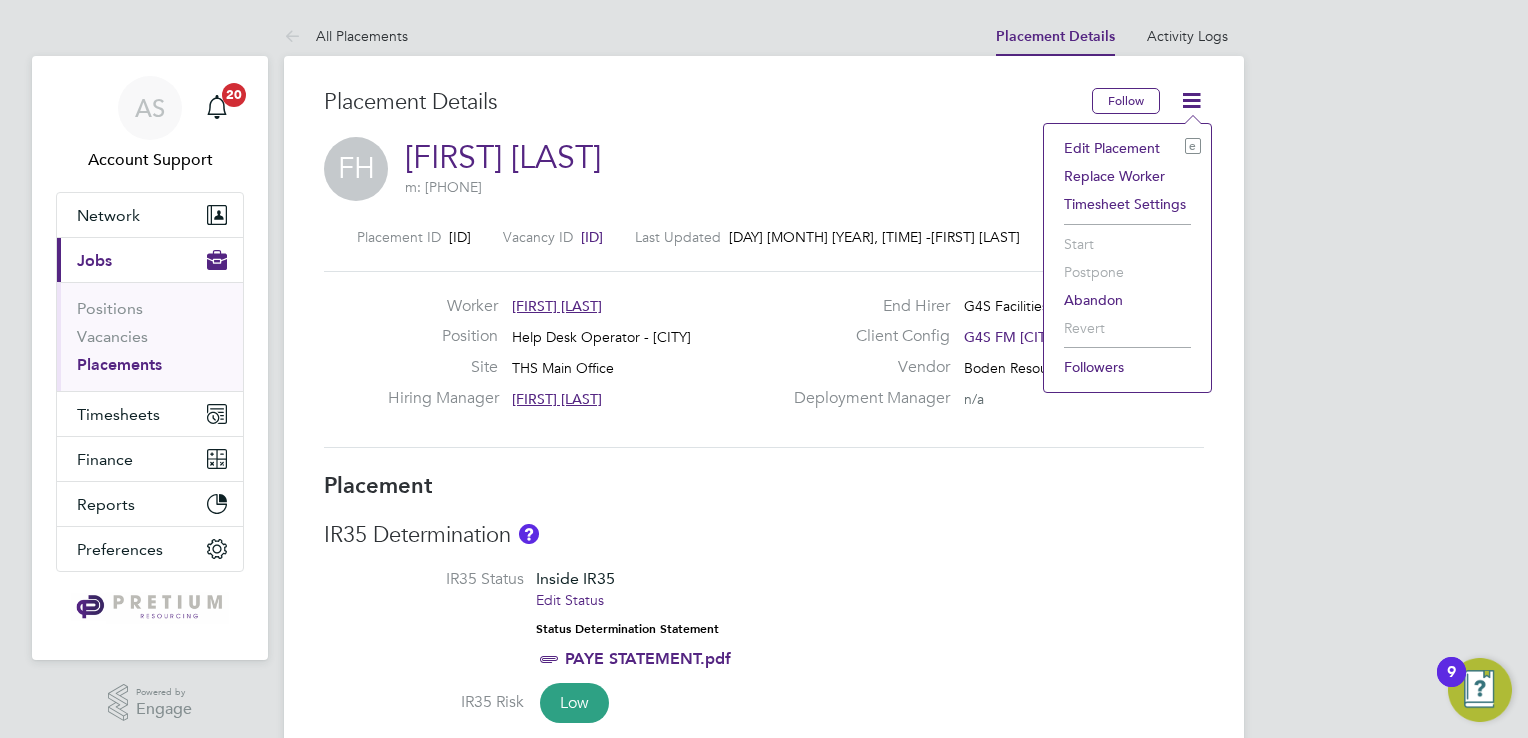click on "Edit Placement e" 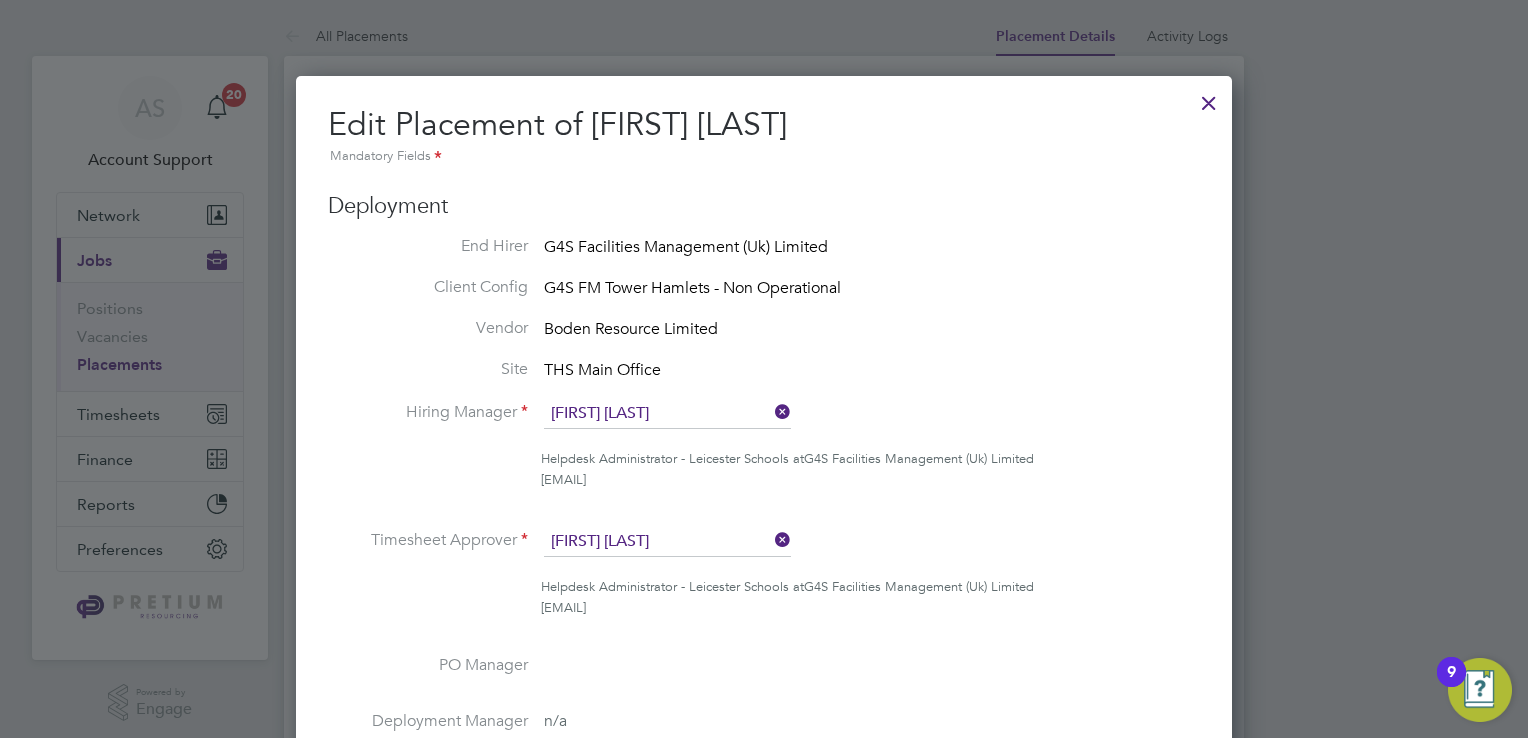 click on "G4S Facilities Management (Uk) Limited" at bounding box center [919, 458] 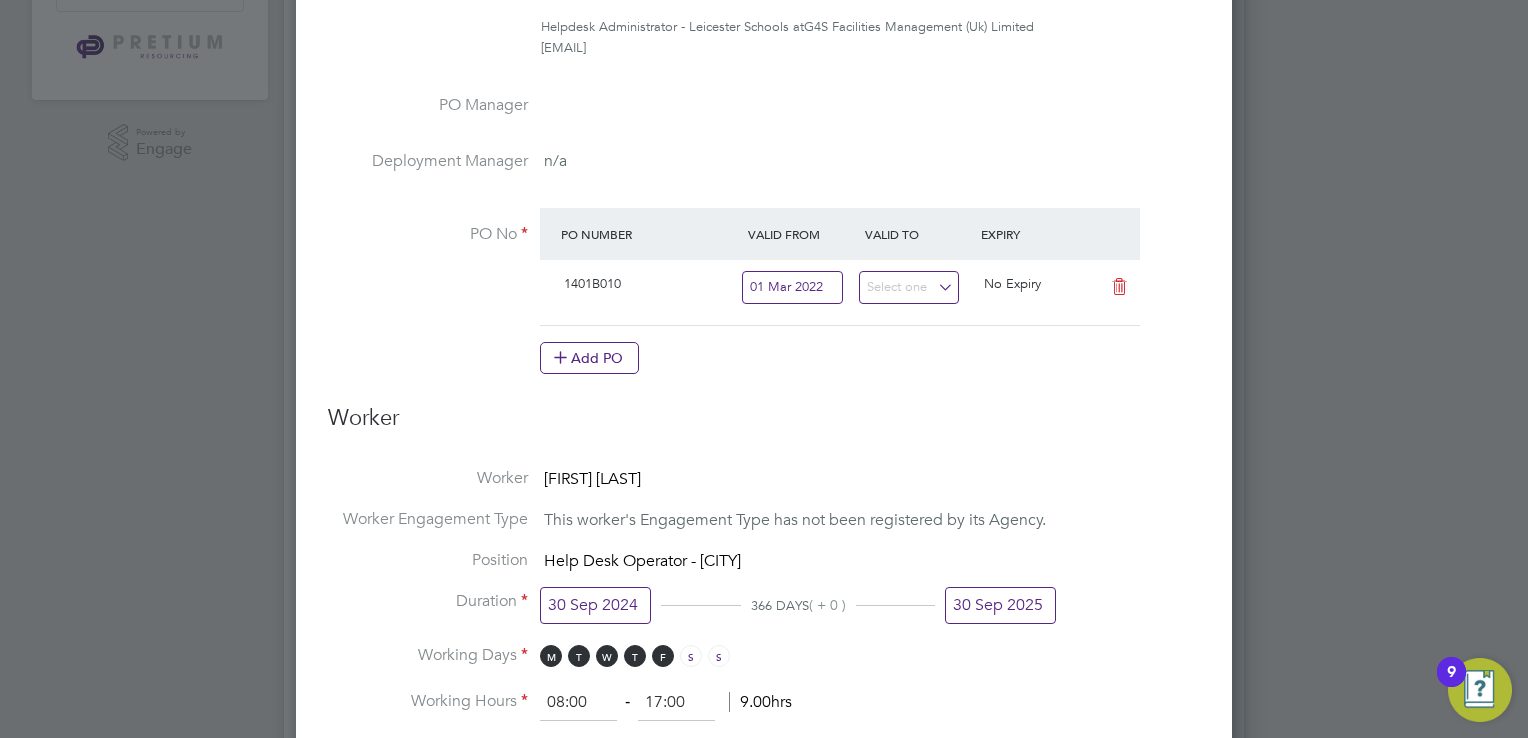 click at bounding box center [1119, 287] 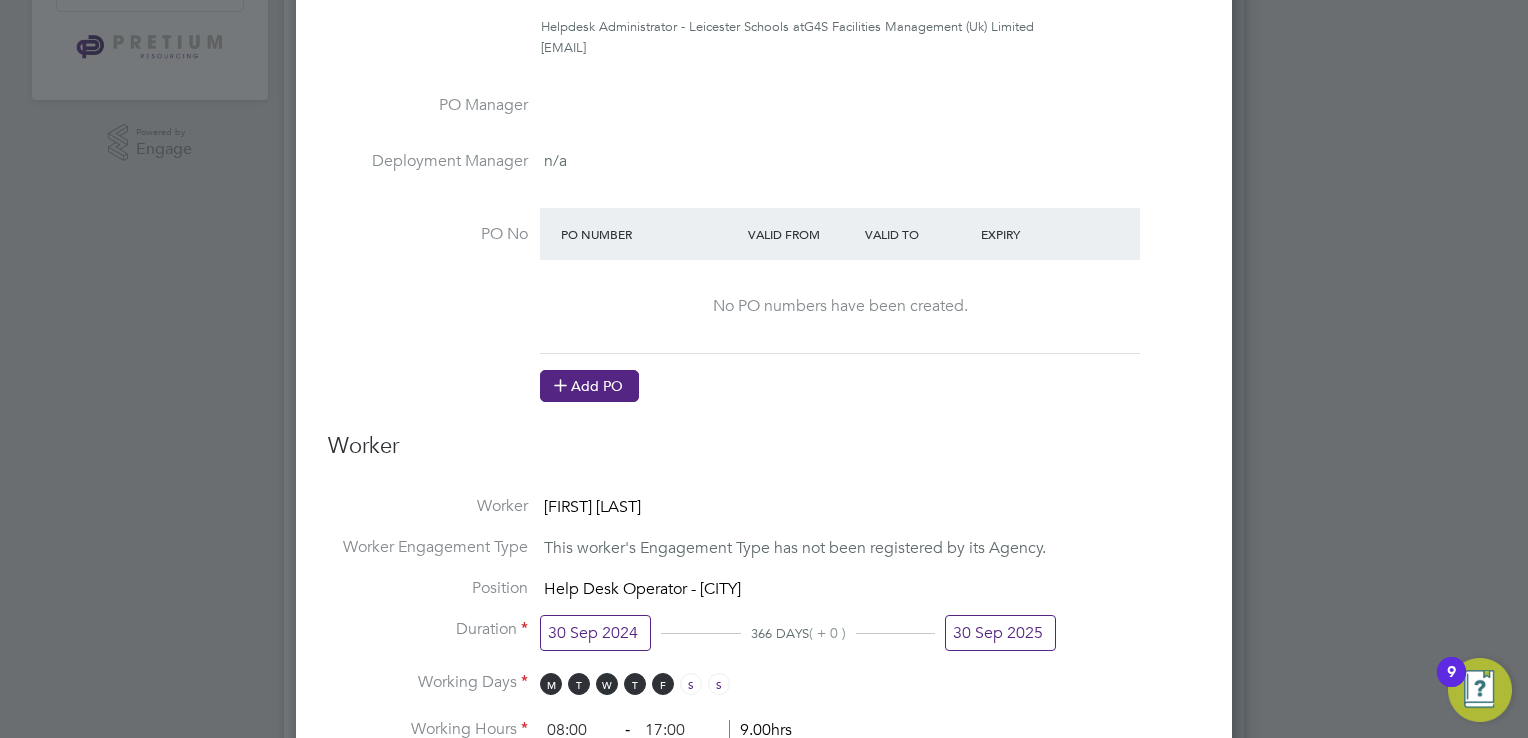 click on "Add PO" at bounding box center [589, 386] 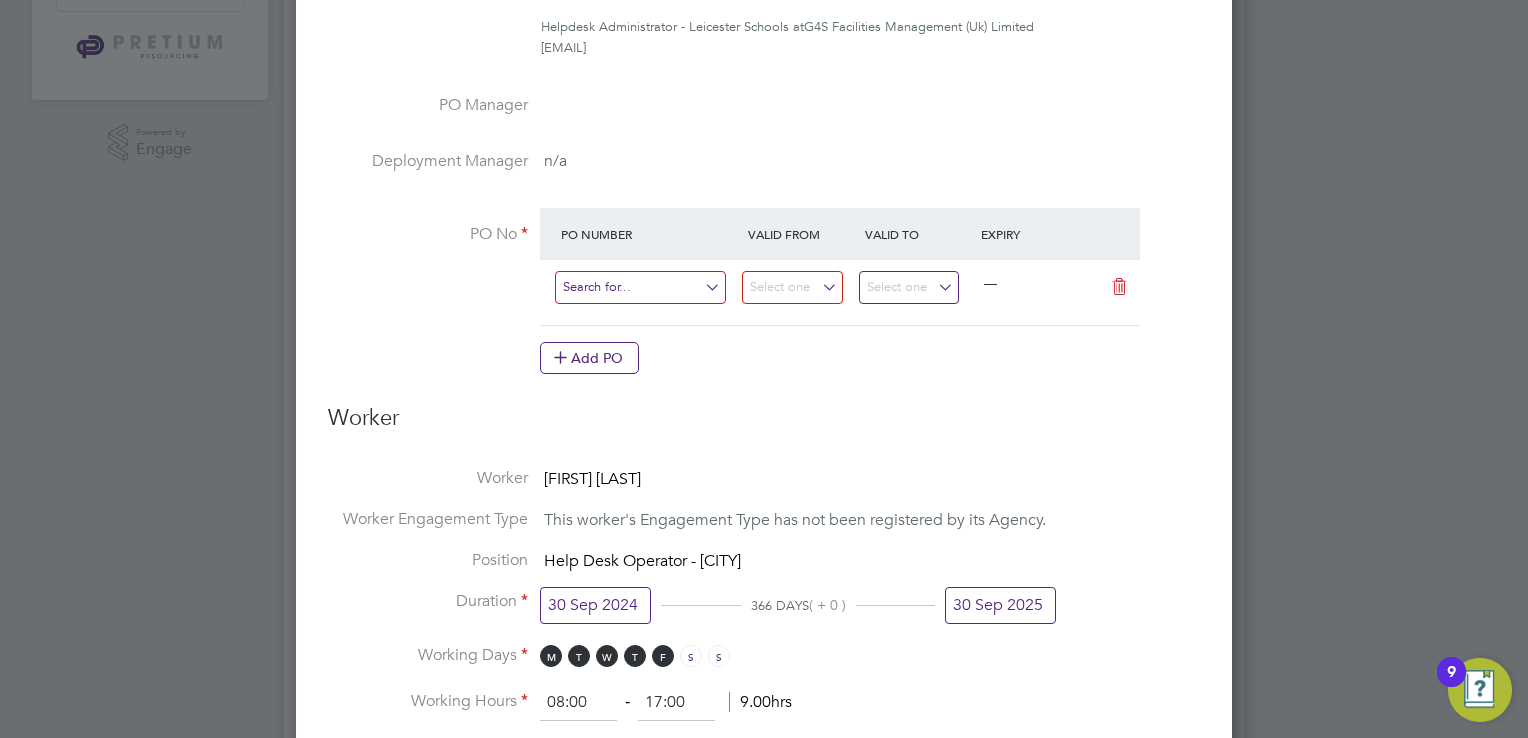 click at bounding box center (640, 287) 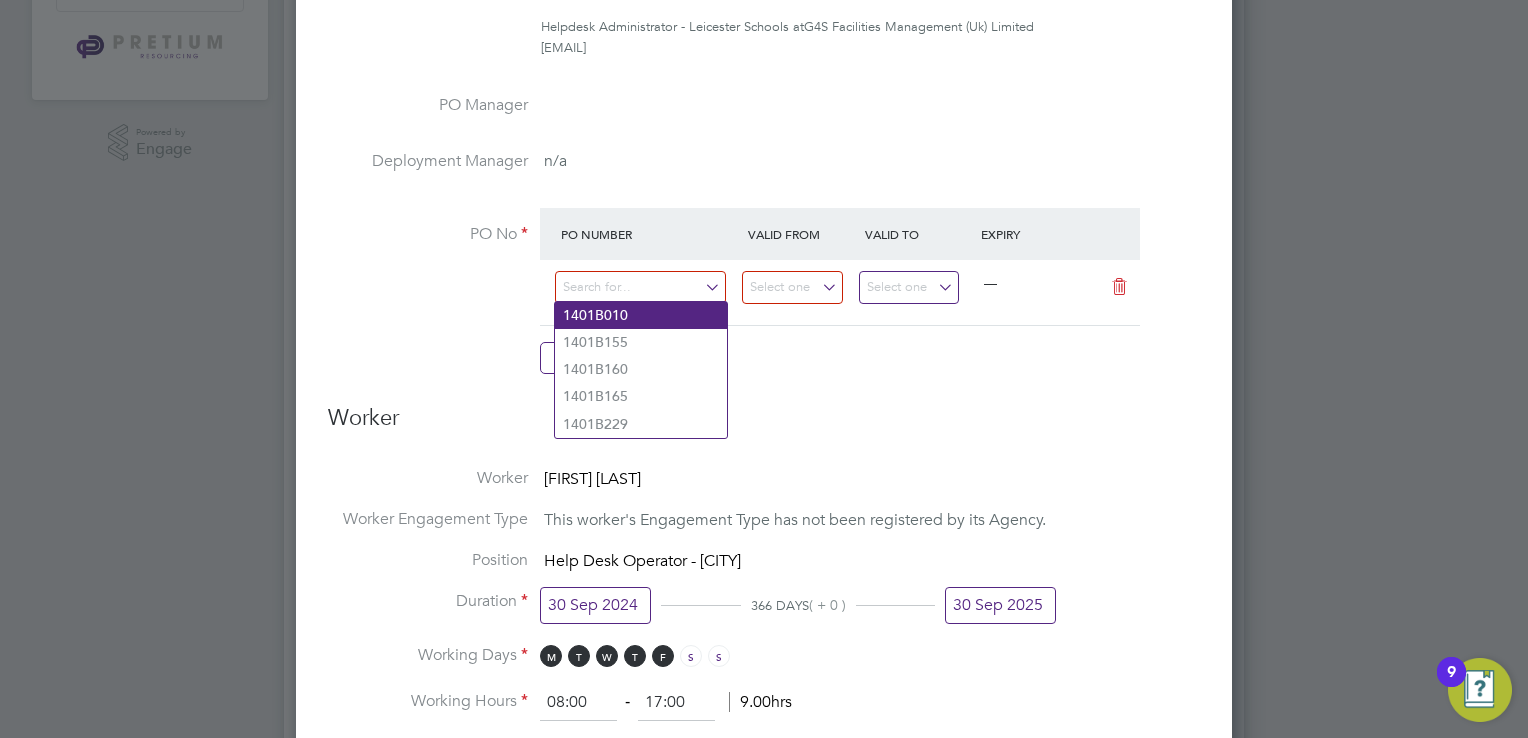 click on "1401B010" 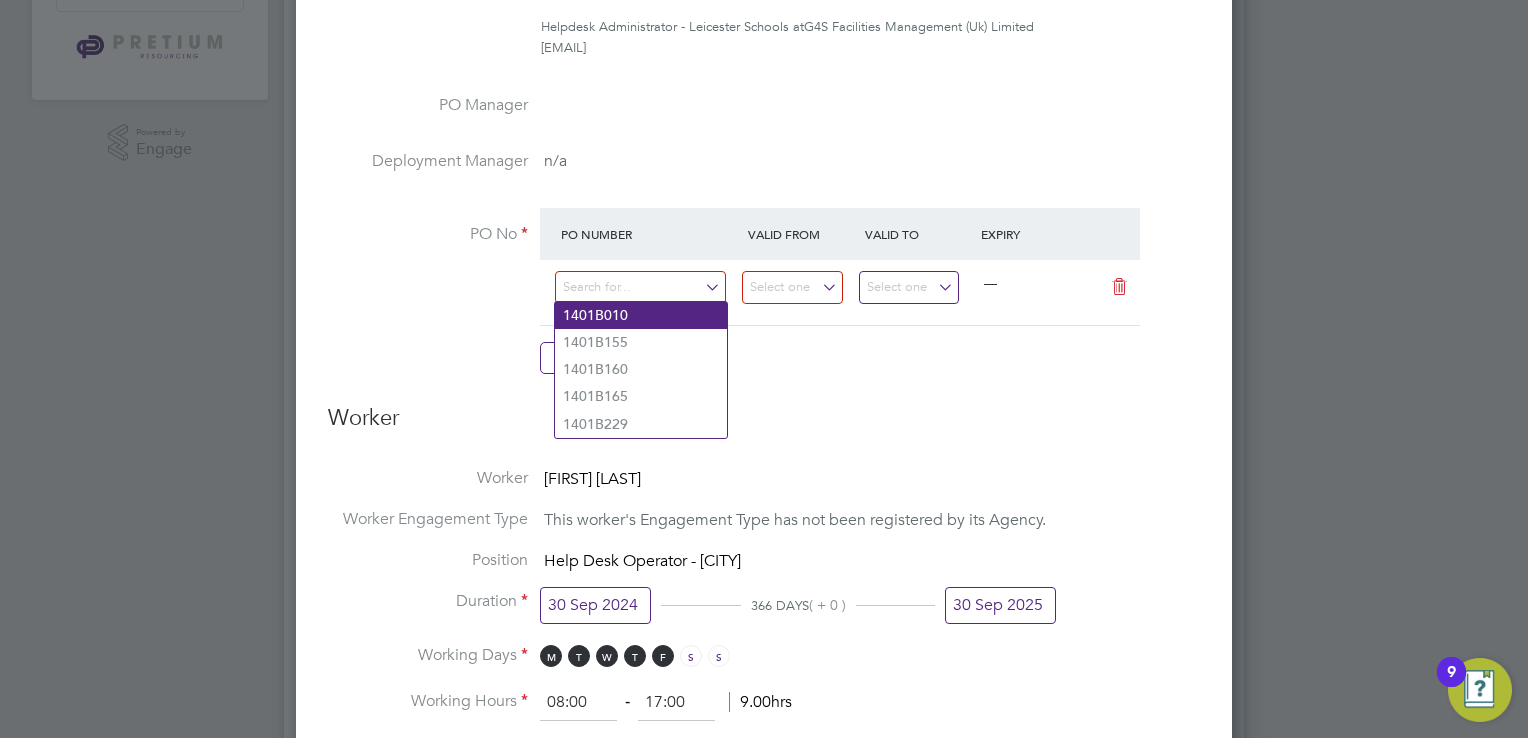 type on "01 Mar 2022" 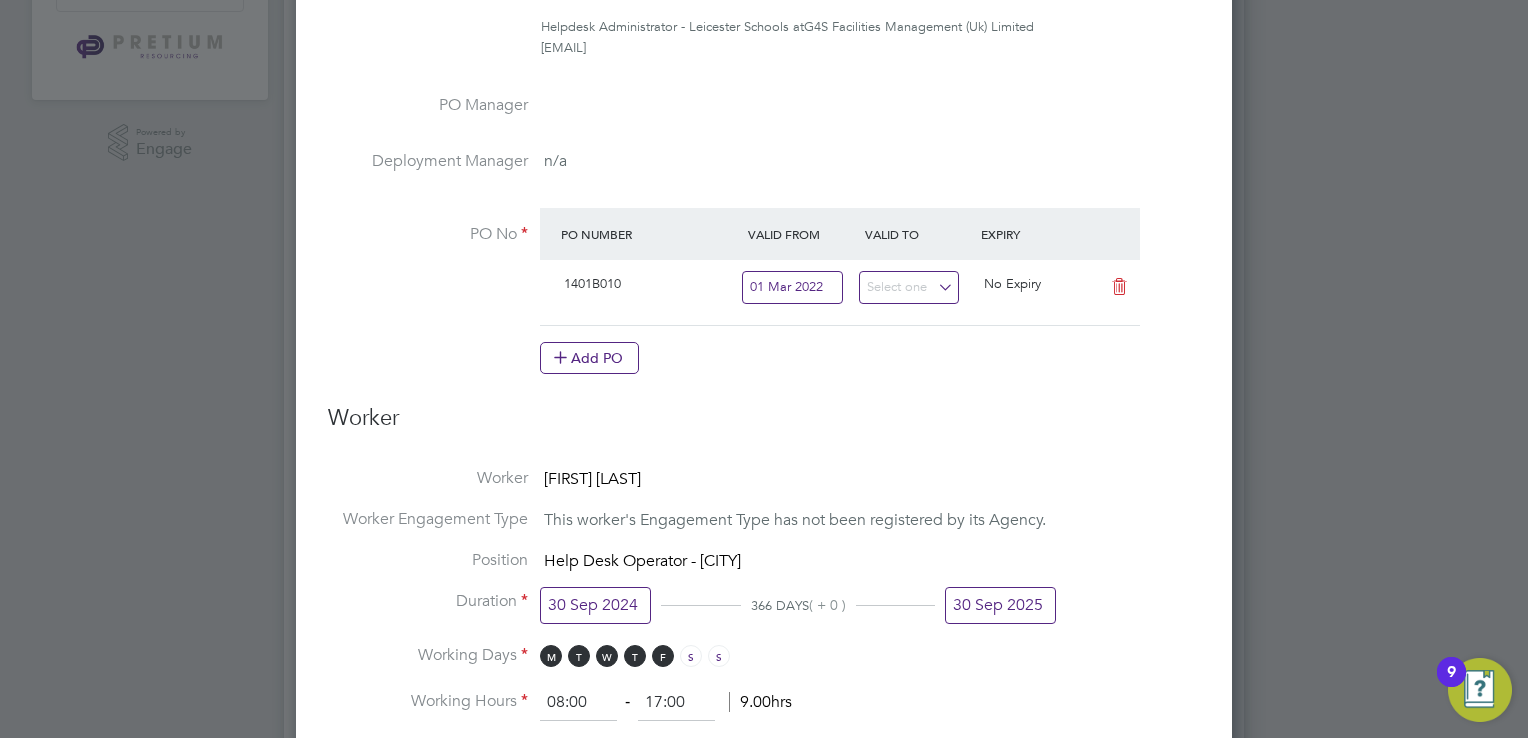 click at bounding box center (1119, 287) 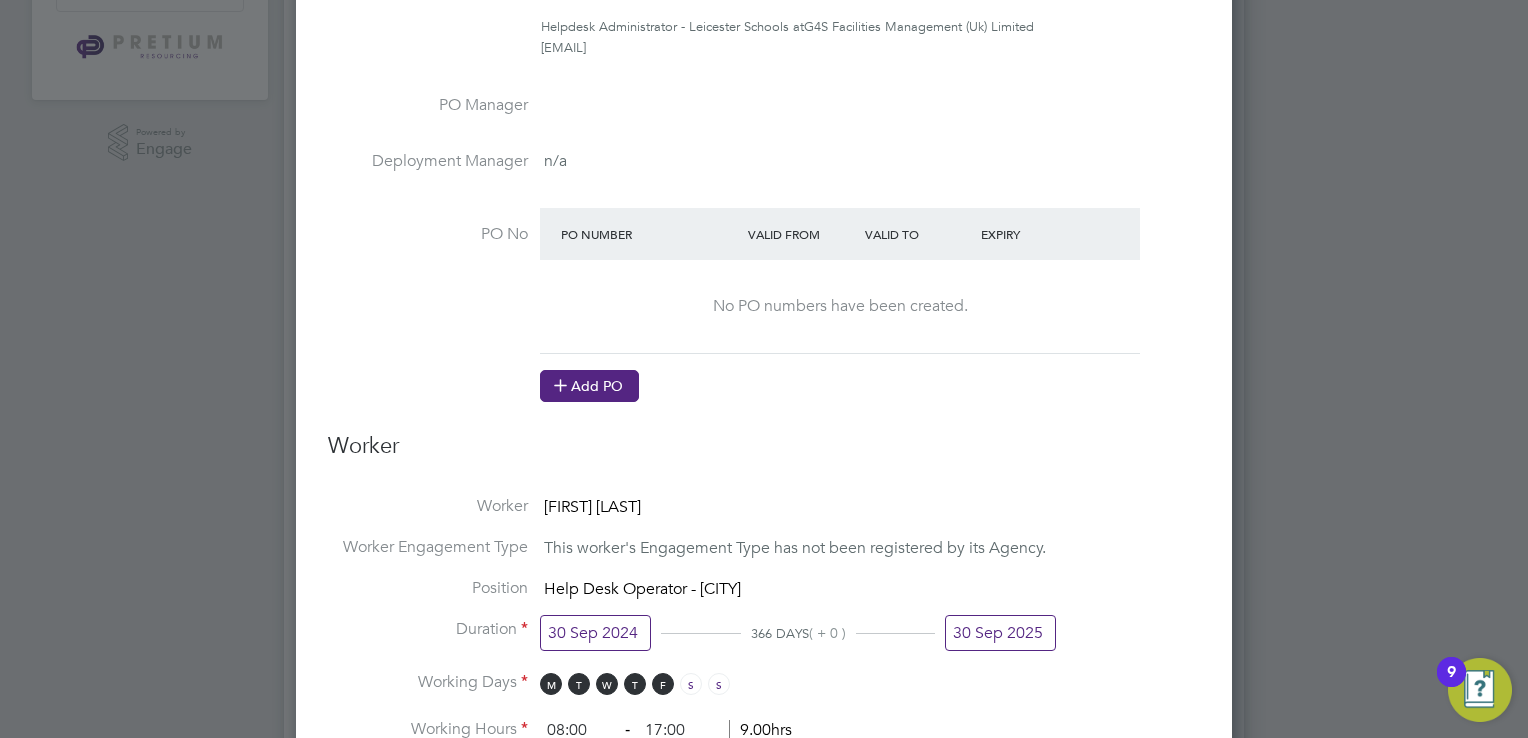 click on "Add PO" at bounding box center [589, 386] 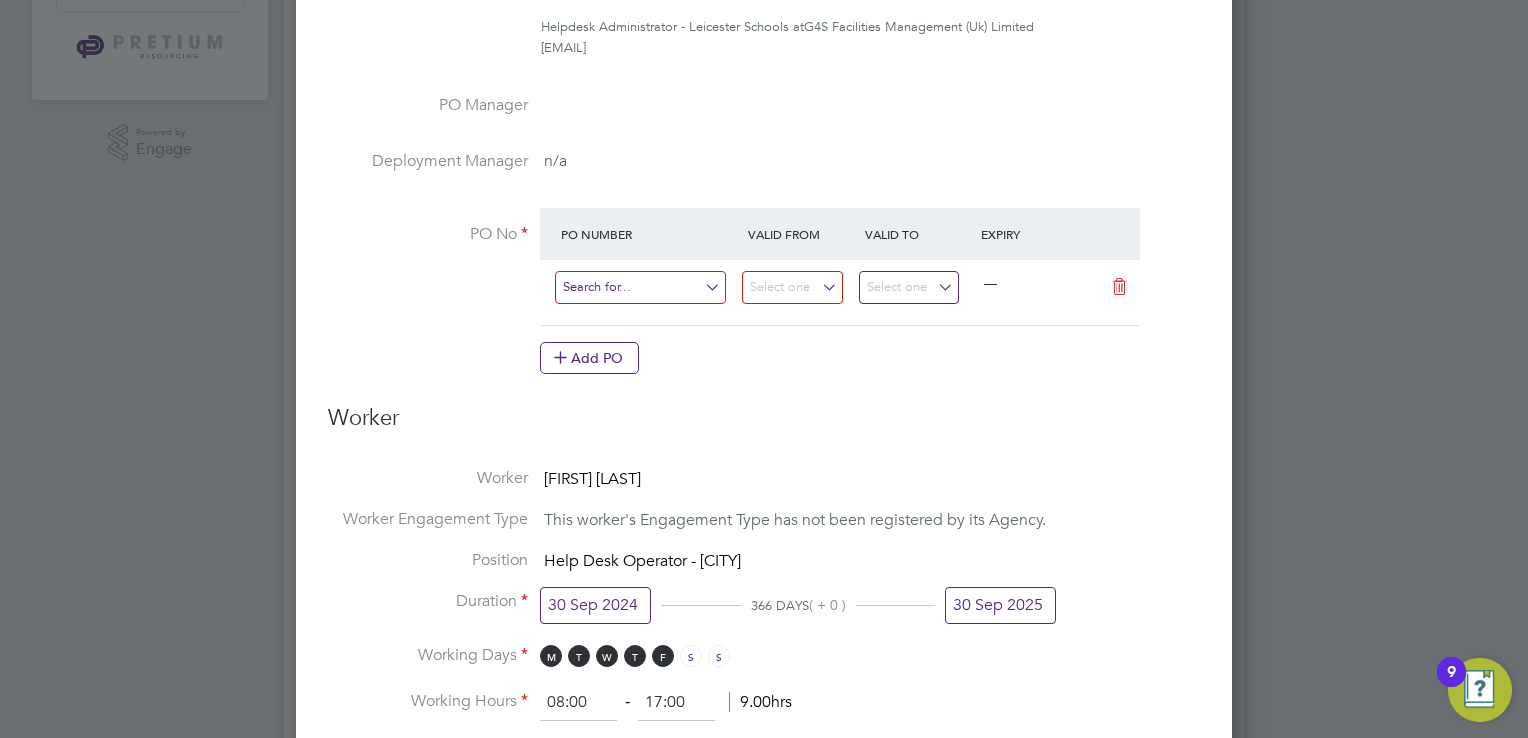 click at bounding box center [640, 287] 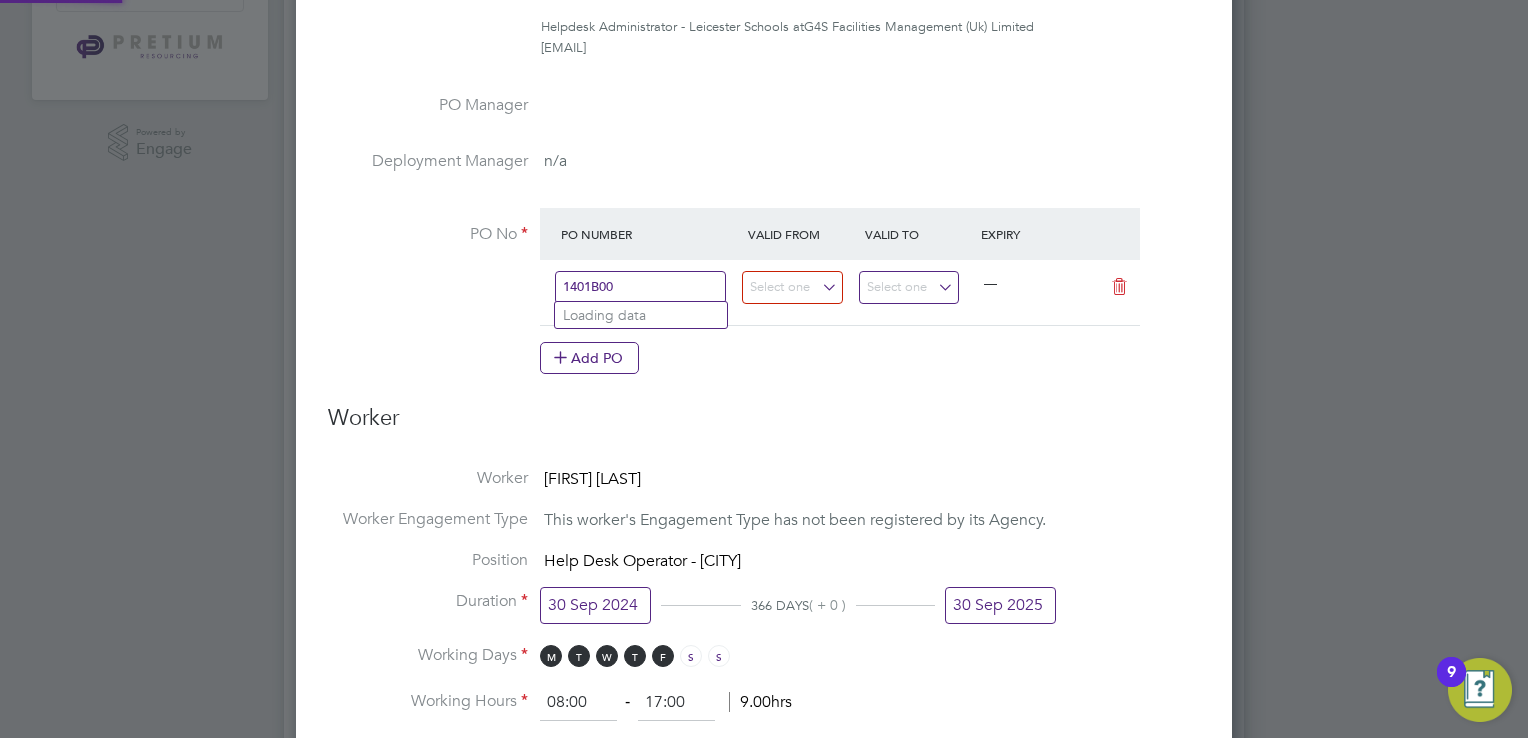 type on "1401B005" 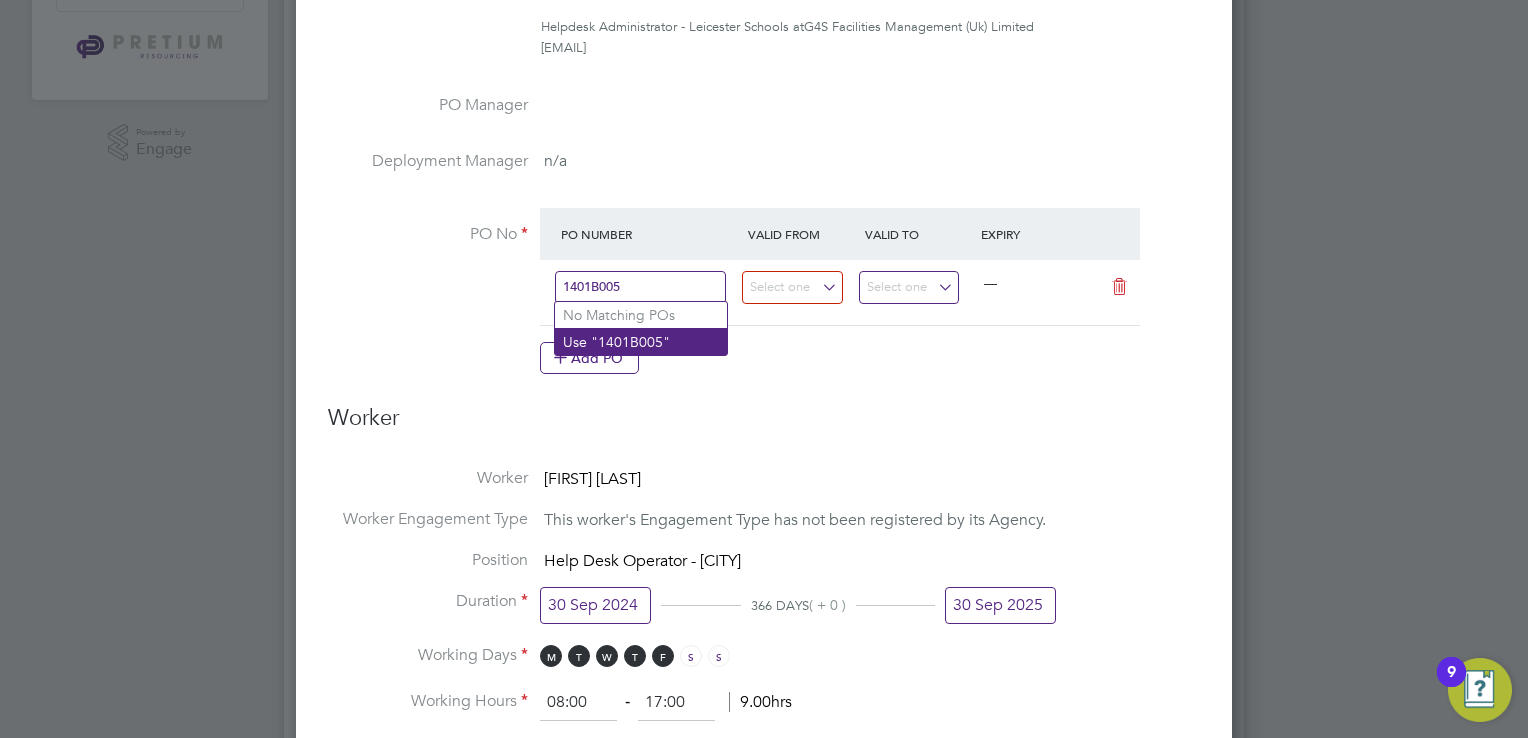 click on "Use "1401B005"" 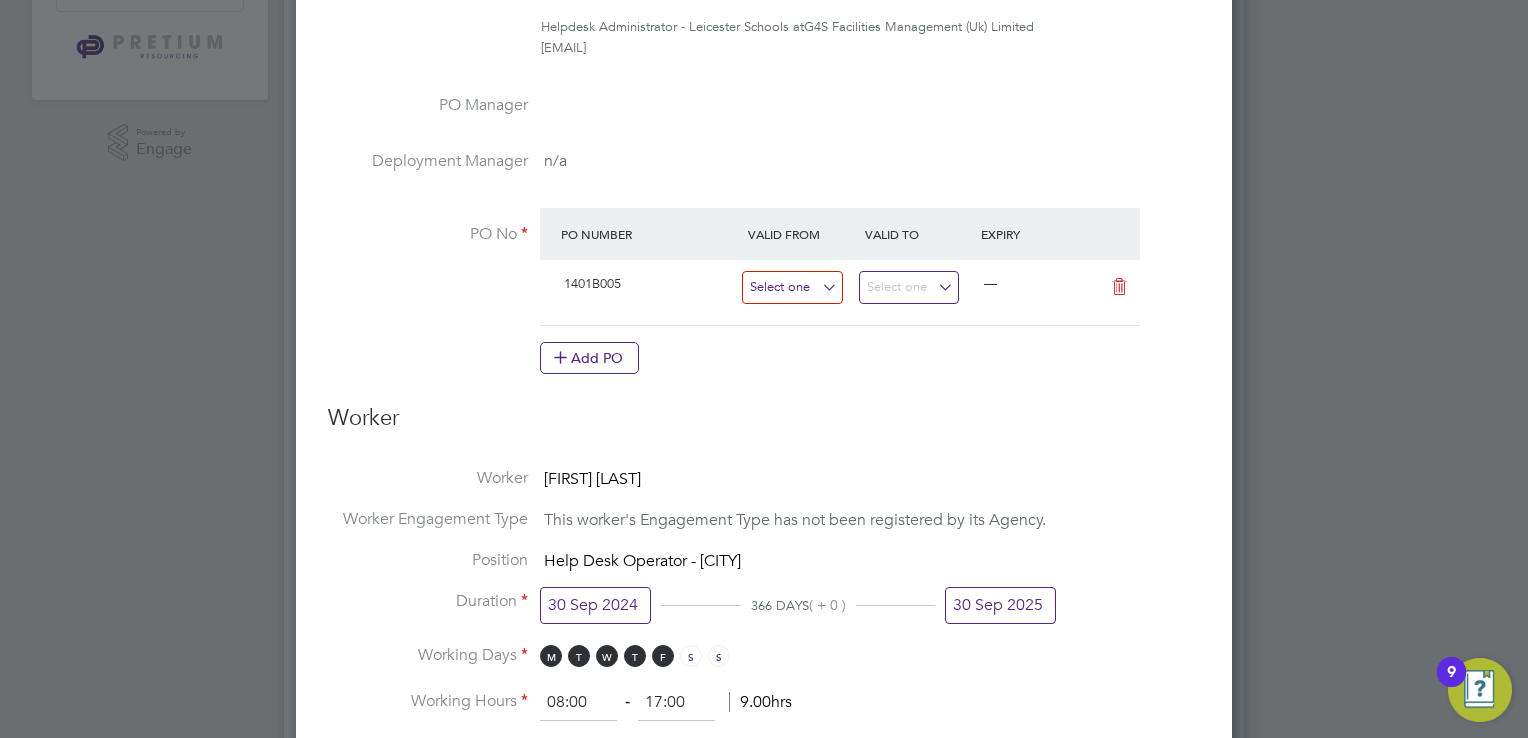 click at bounding box center (792, 287) 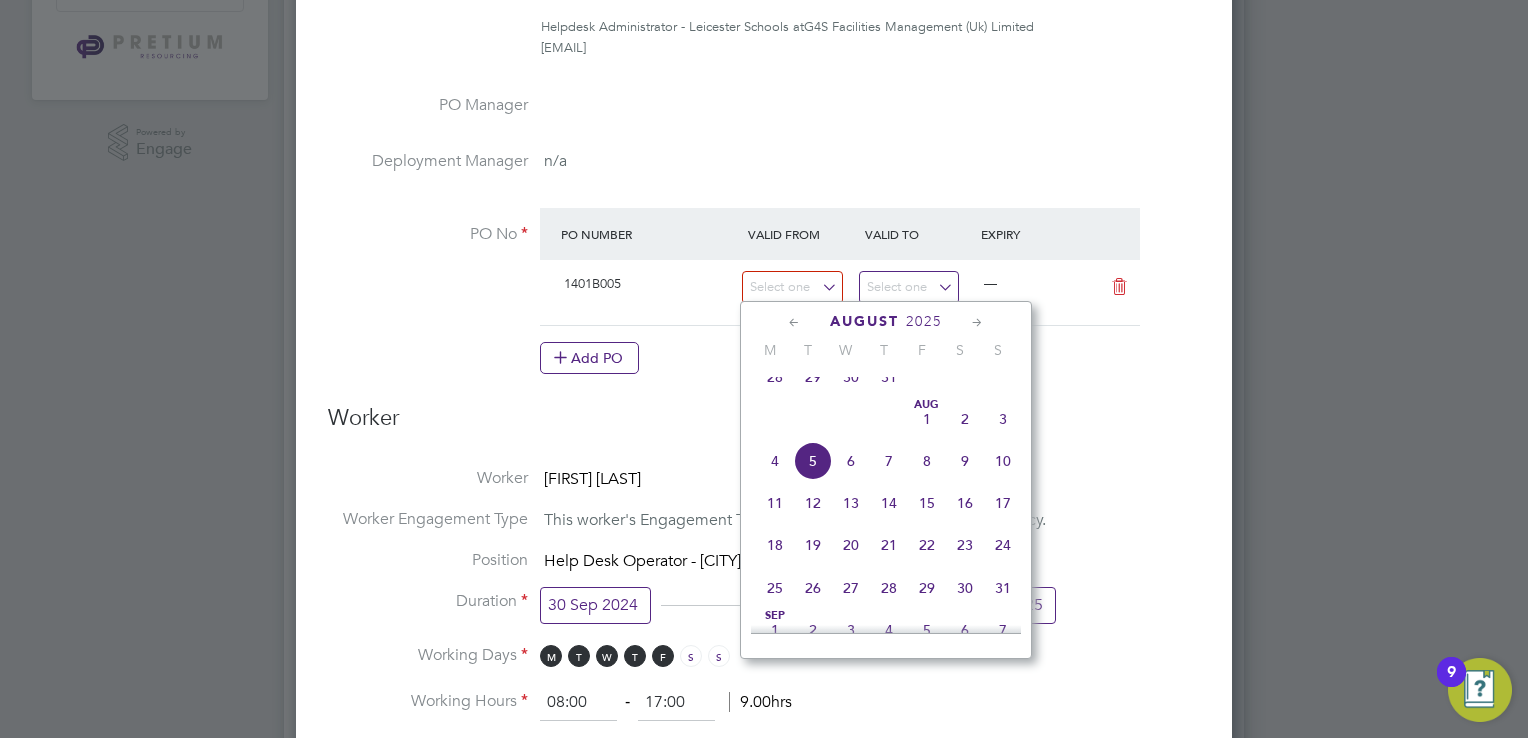 click 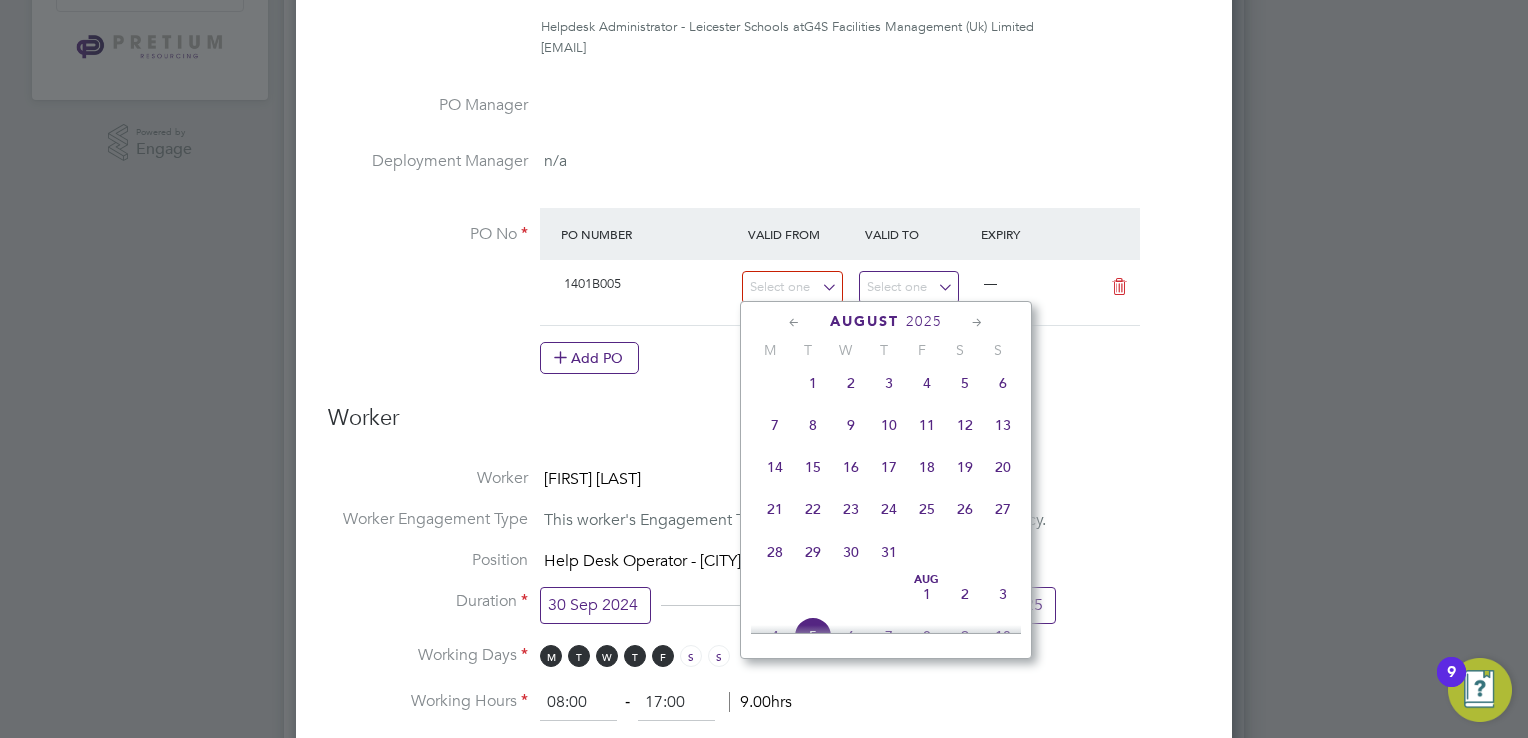 click 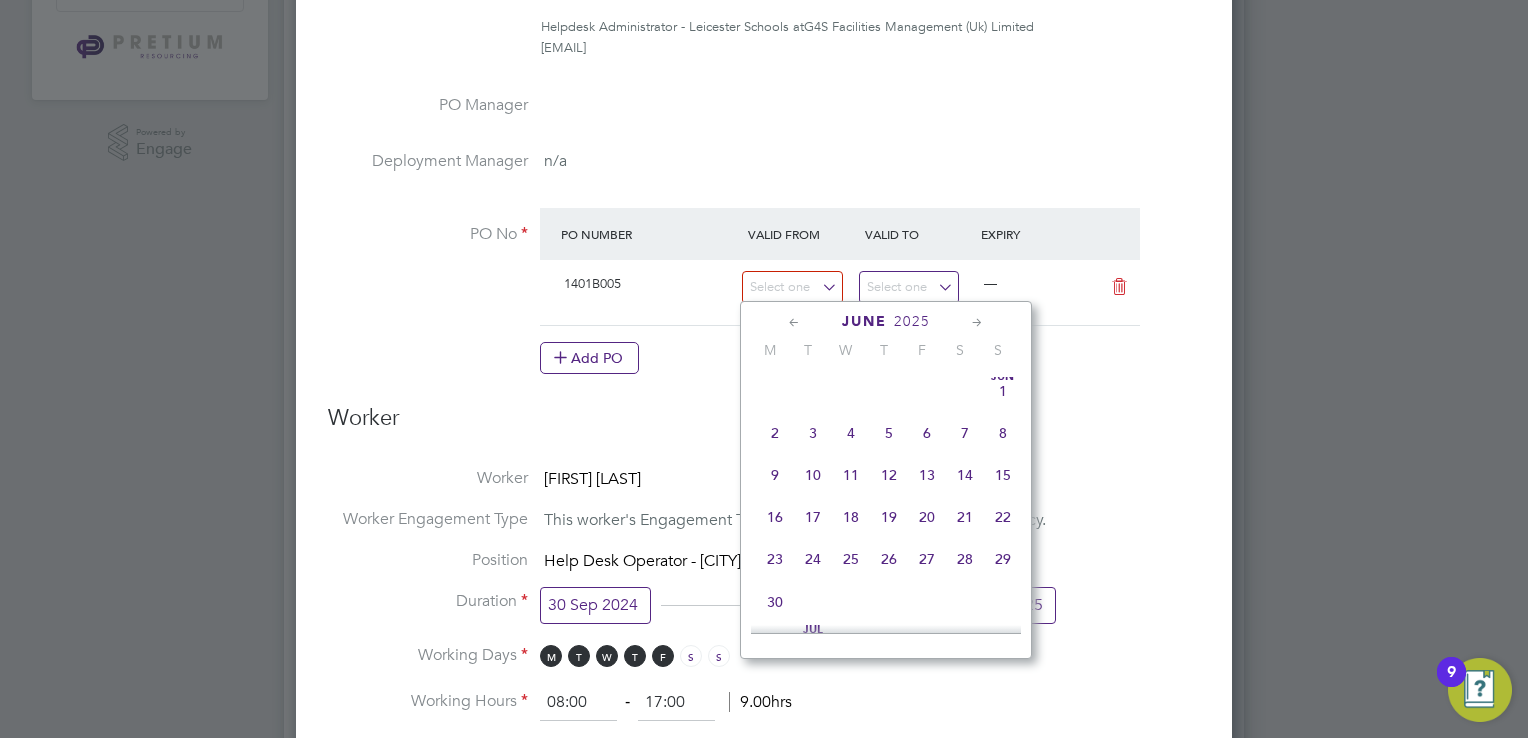 click 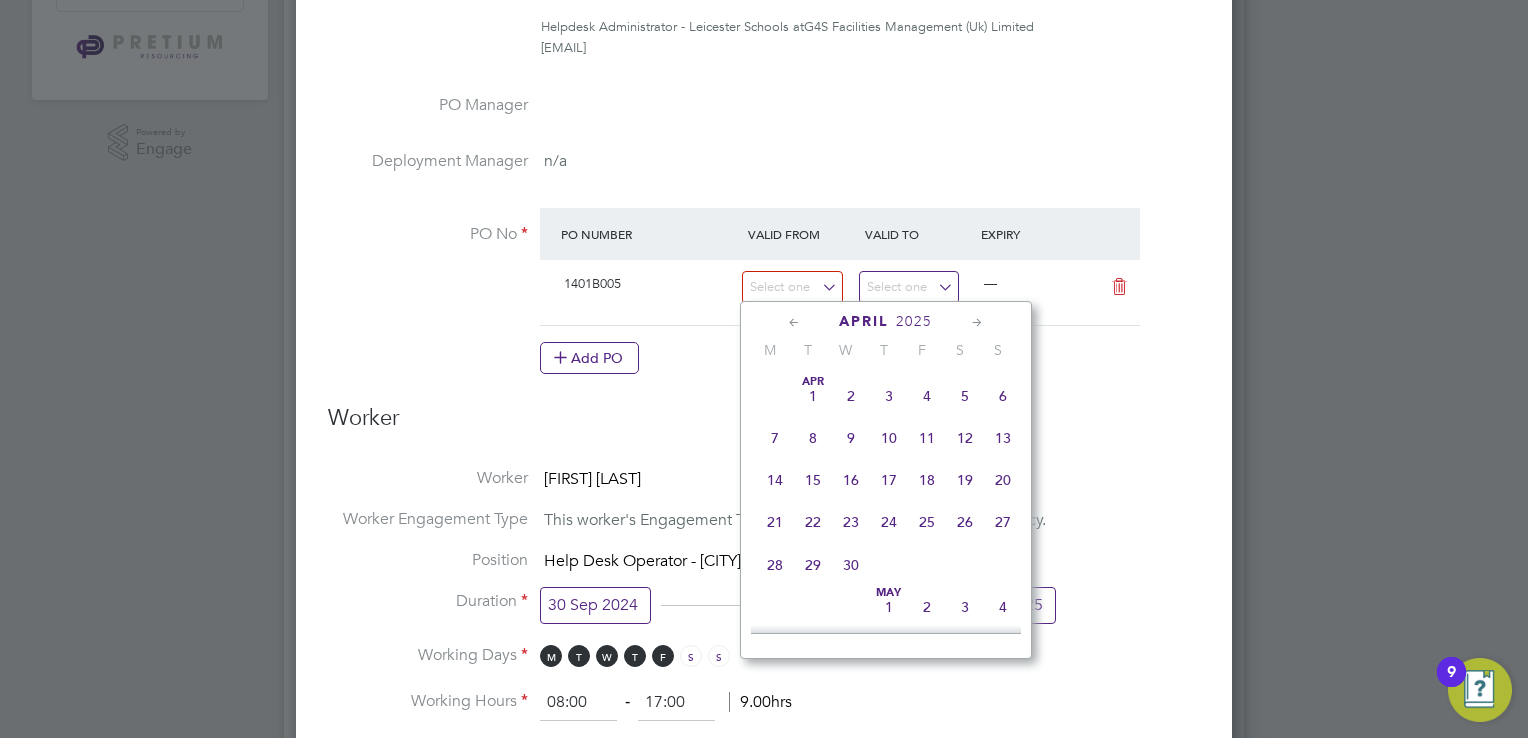 click 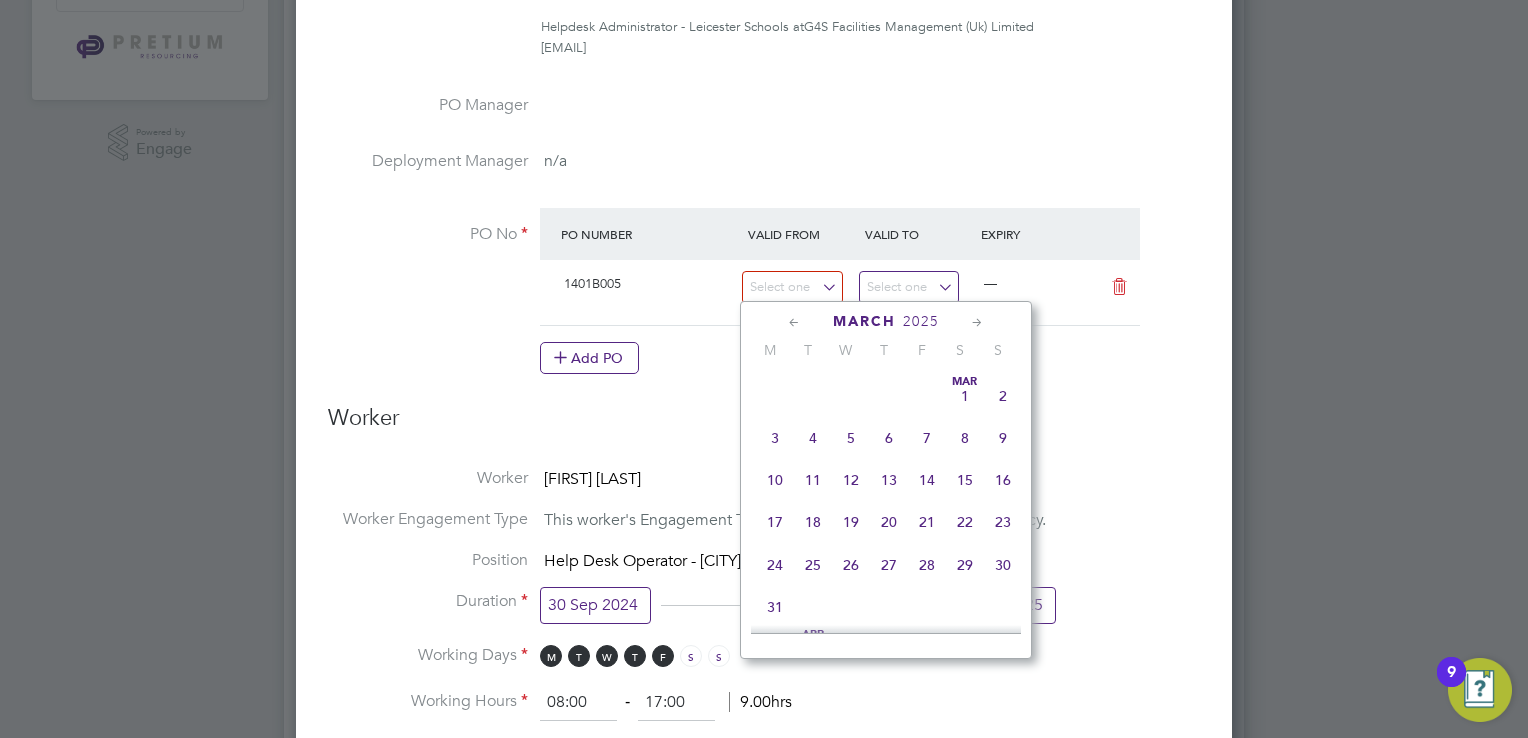 click 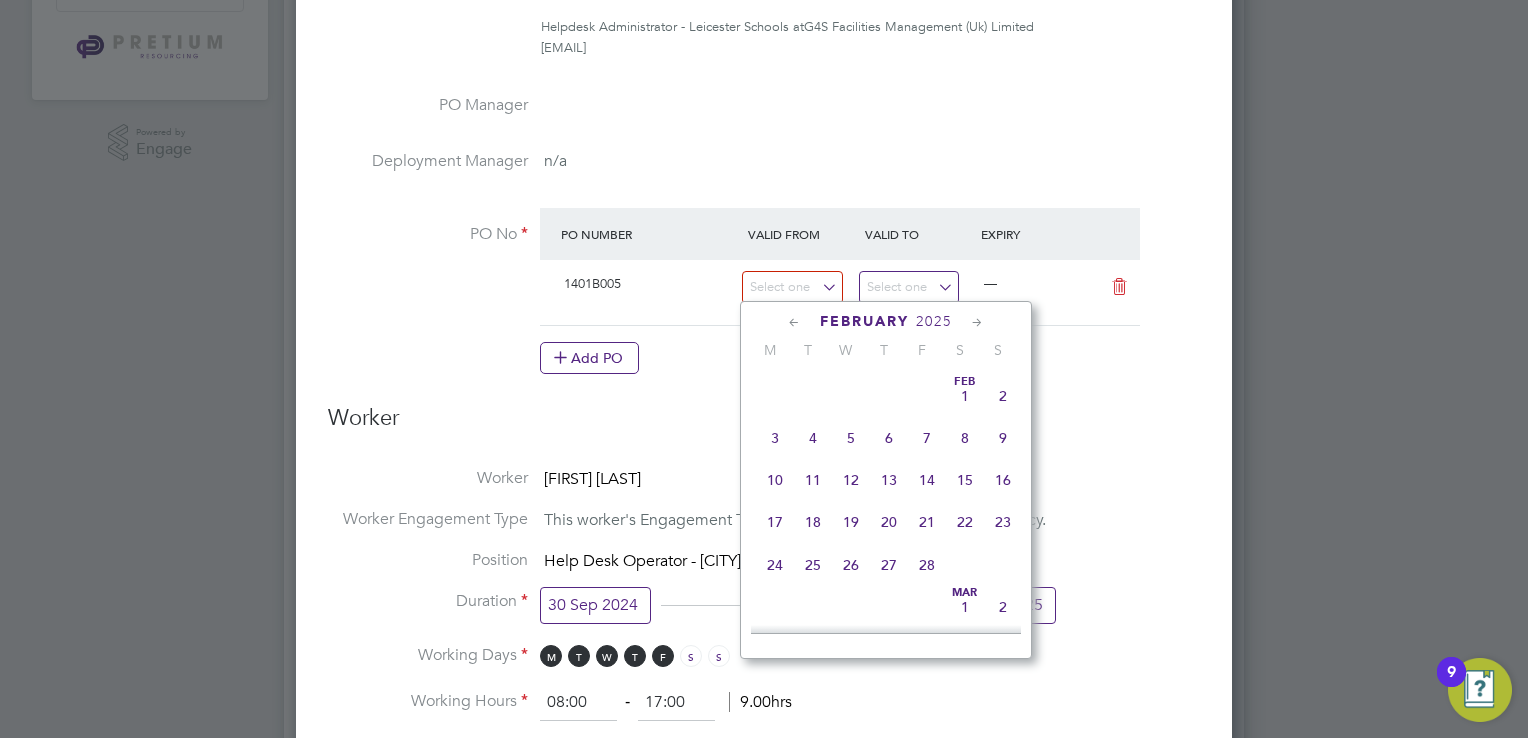 click 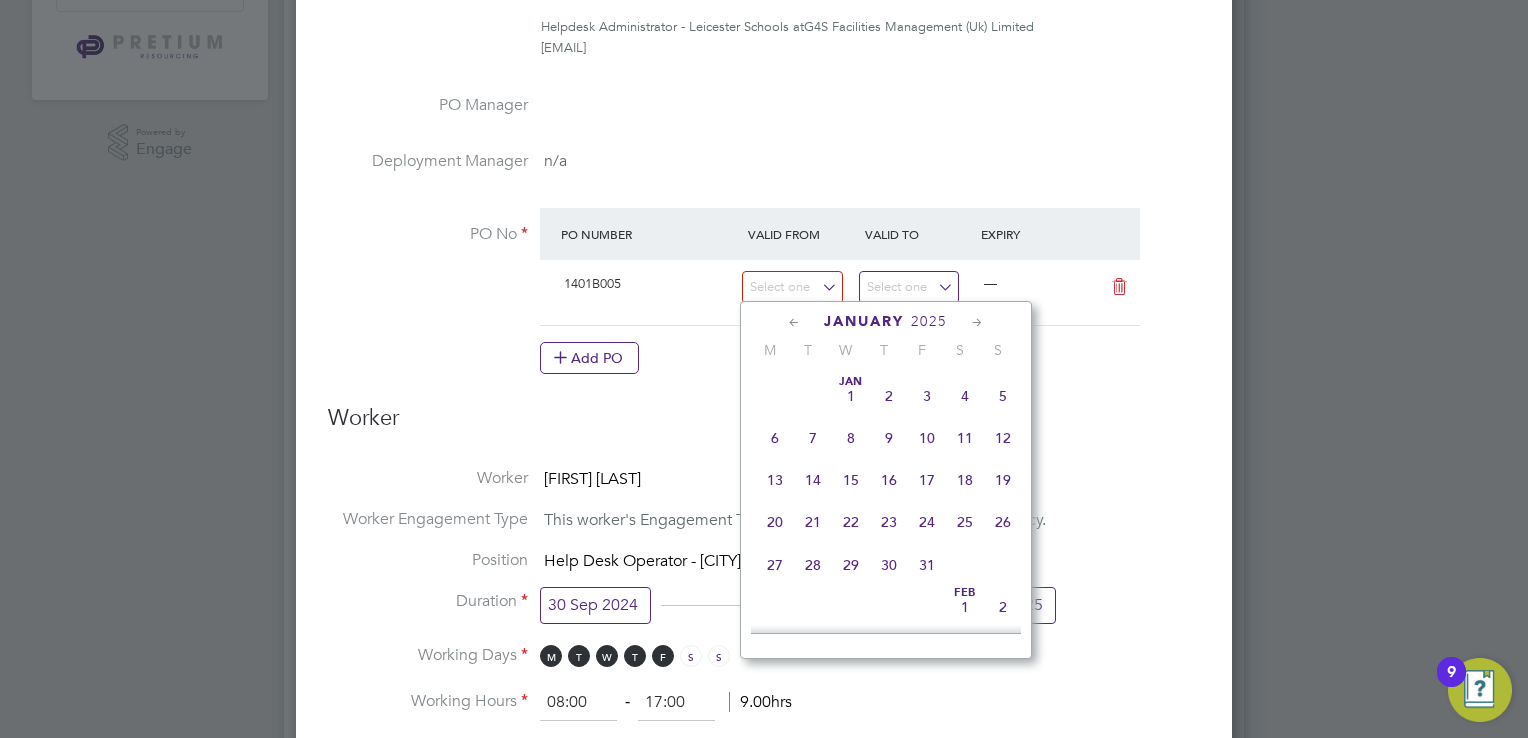 click 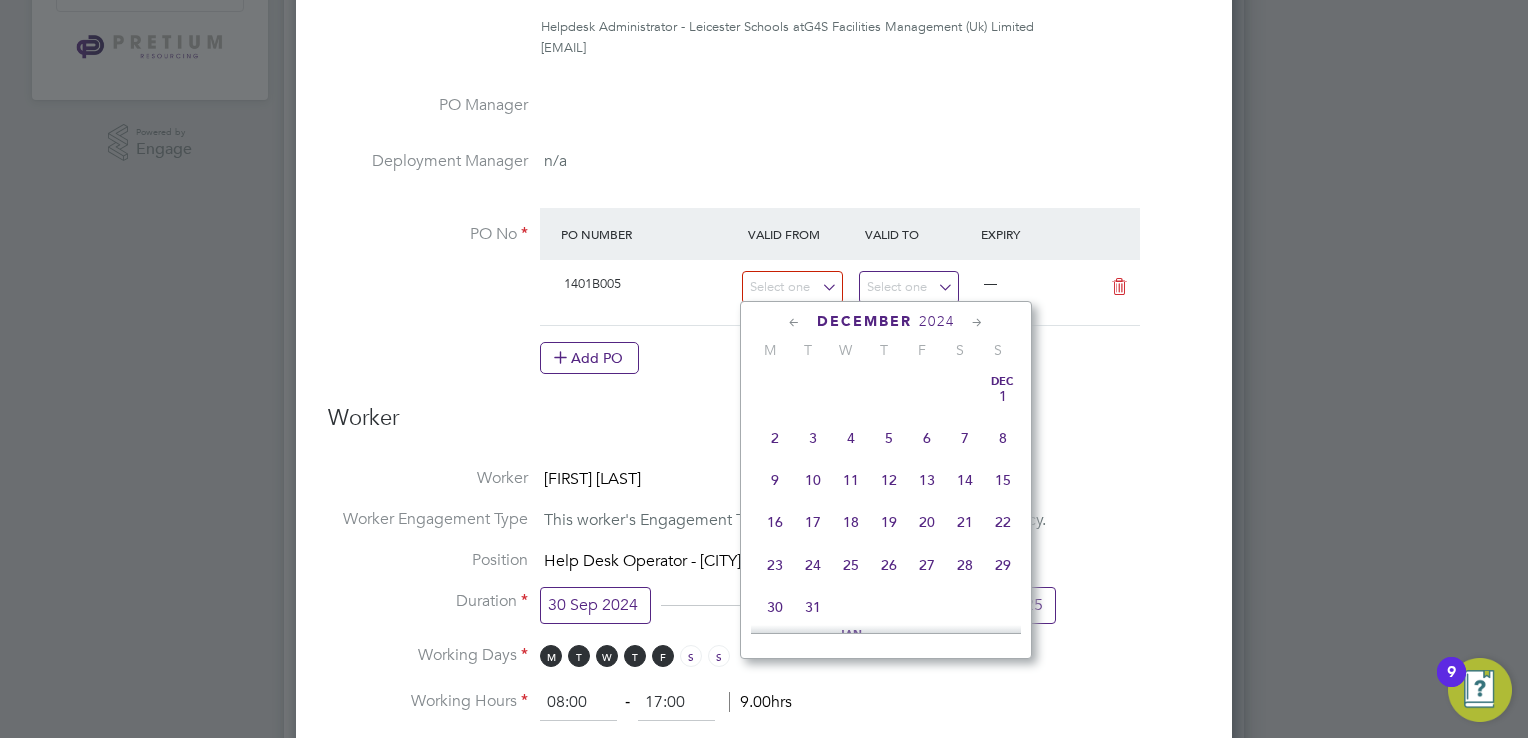 click 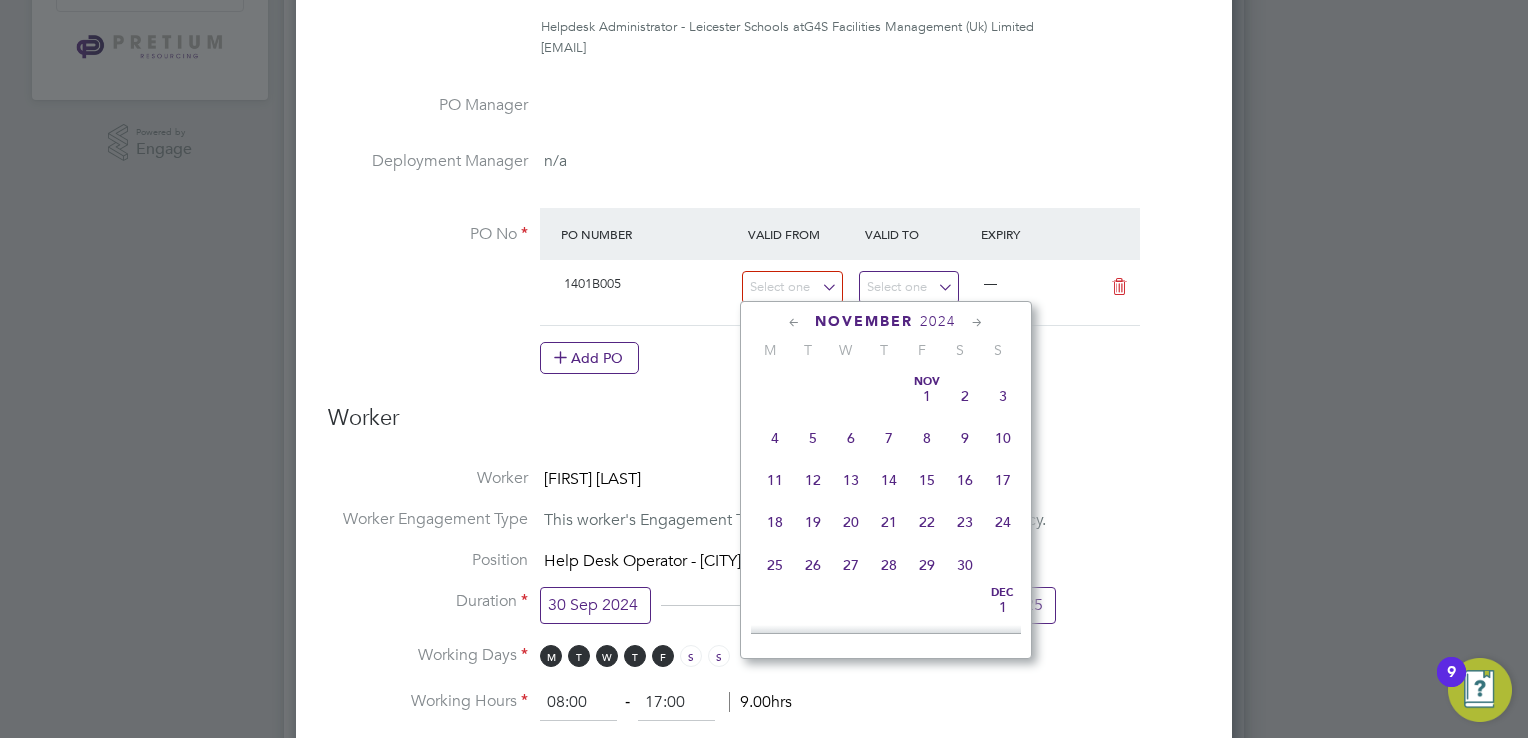 click 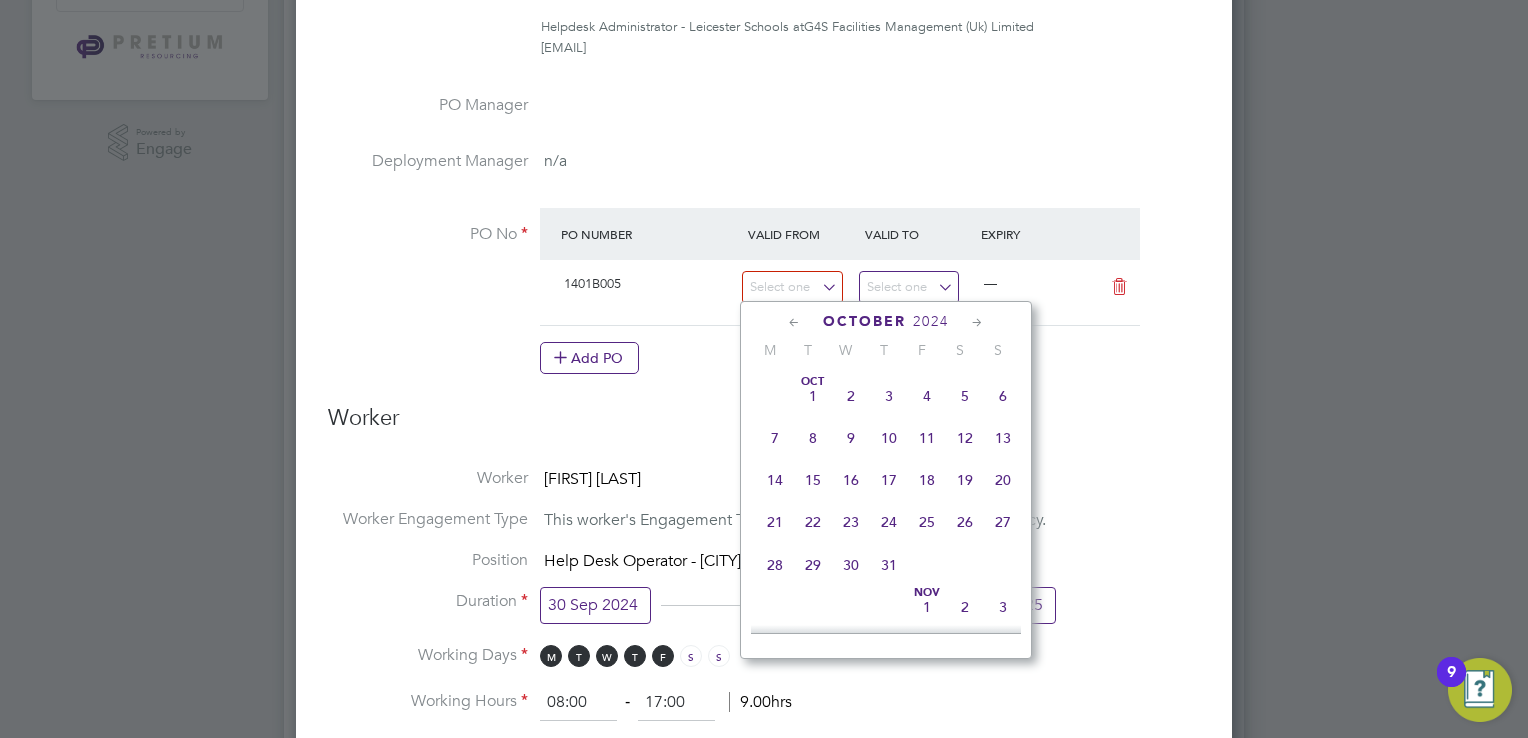 click on "11" 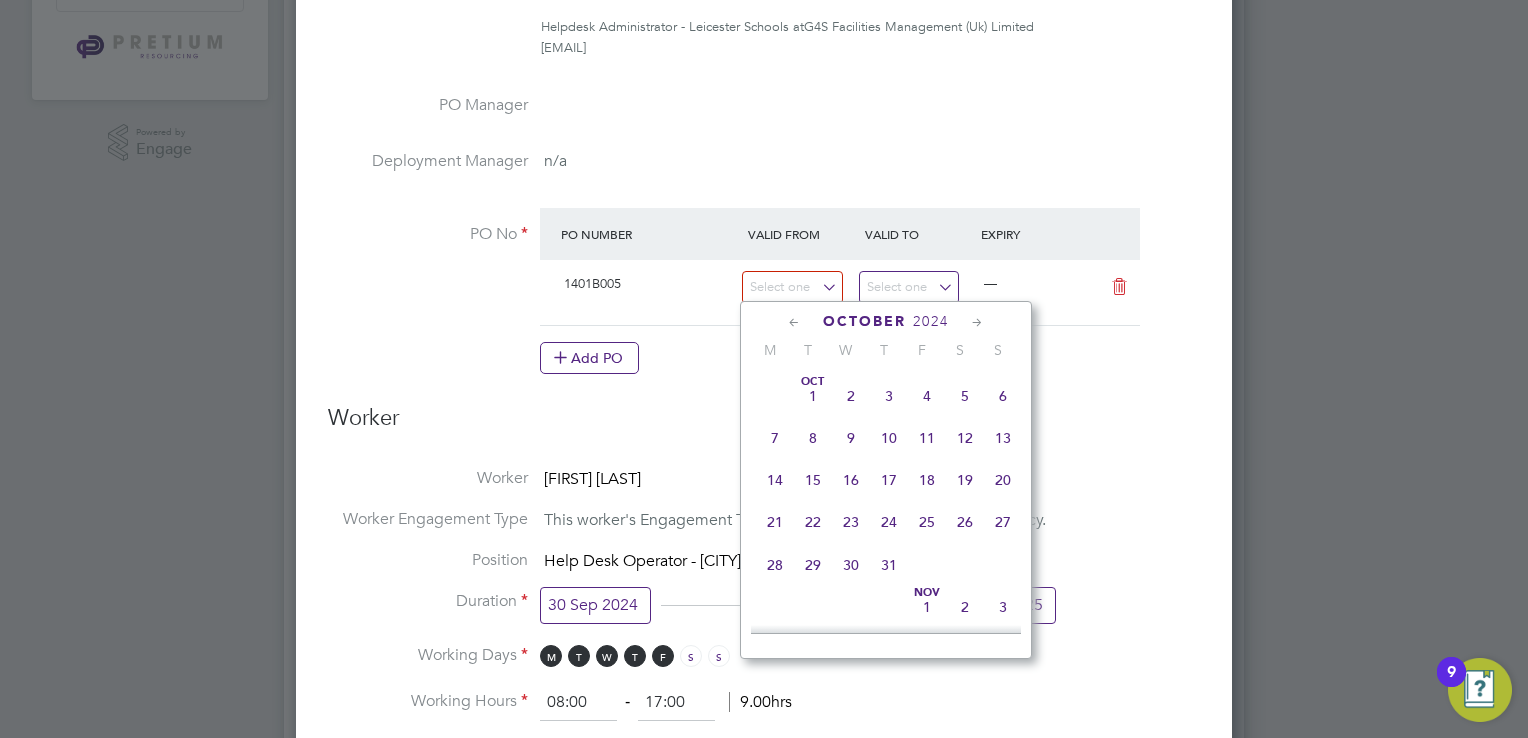 type on "11 Oct 2024" 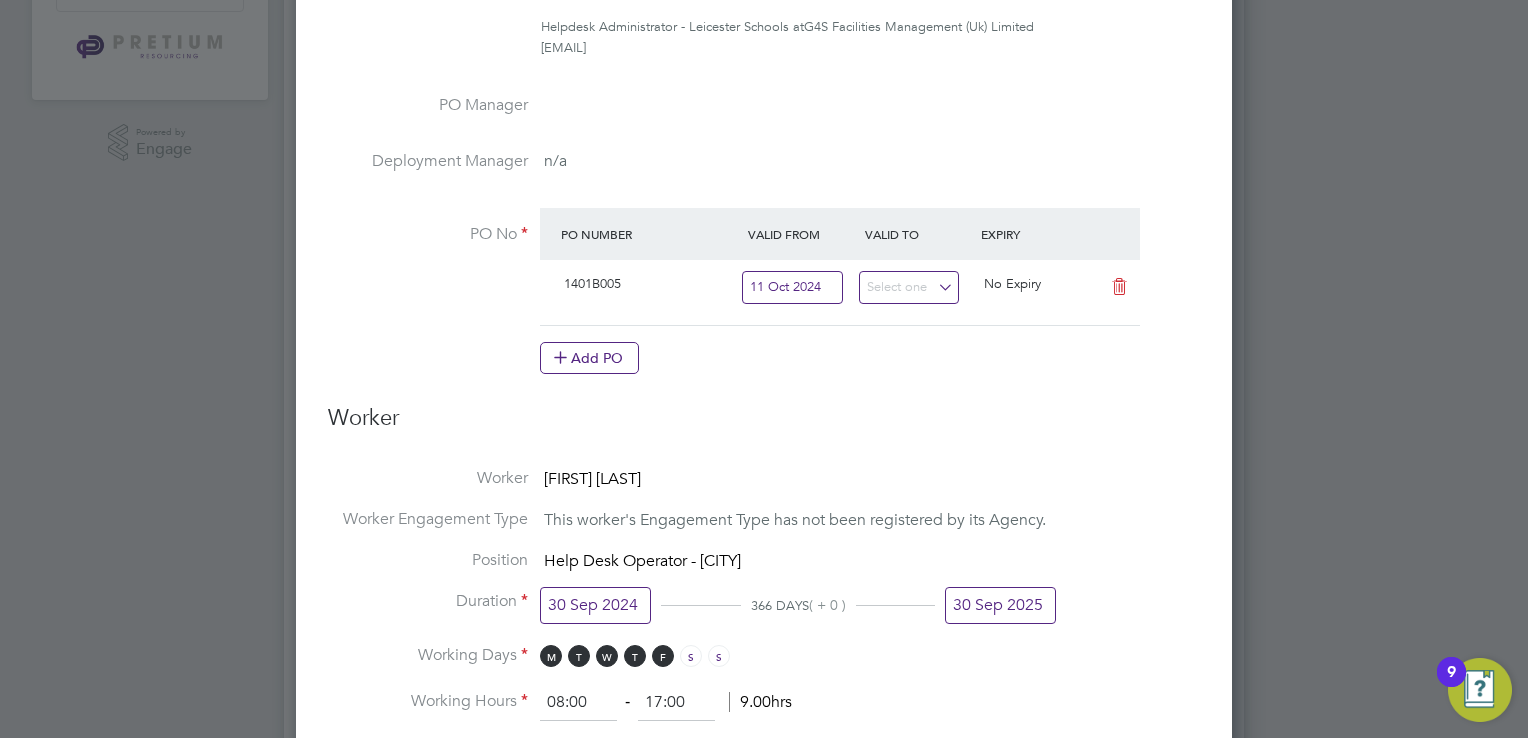 click on "Deployment End Hirer G4S Facilities Management (Uk) Limited Client Config G4S FM [CITY] - Non Operational Vendor Boden Resource Limited Site THS Main Office Hiring Manager [FIRST] [LAST] Helpdesk Administrator - Leicester Schools at G4S Facilities Management (Uk) Limited [EMAIL] Timesheet Approver [FIRST] [LAST] Helpdesk Administrator - Leicester Schools at G4S Facilities Management (Uk) Limited [EMAIL] PO Manager Deployment Manager n/a PO No PO Number Valid From Valid To Expiry 1401B005 [DAY] [MONTH] [YEAR] No Expiry Add PO Worker Worker [FIRST] [LAST] Worker Engagement Type This worker's Engagement Type has not been registered by its Agency. Position Help Desk Operator - [CITY] Duration [DAY] [MONTH] [YEAR] 366 DAYS ( + 0 ) [DAY] [MONTH] [YEAR] Working Days M T W T F S S Working Hours 08:00 - 17:00 9.00hrs Rates Rate Name Engagement/ Rate Type Pay Rate (£) Holiday Pay Employer Cost Agency Markup Charge (£) Basic 1 Contract - Hourly 16.50 n/a n/a" at bounding box center (764, 639) 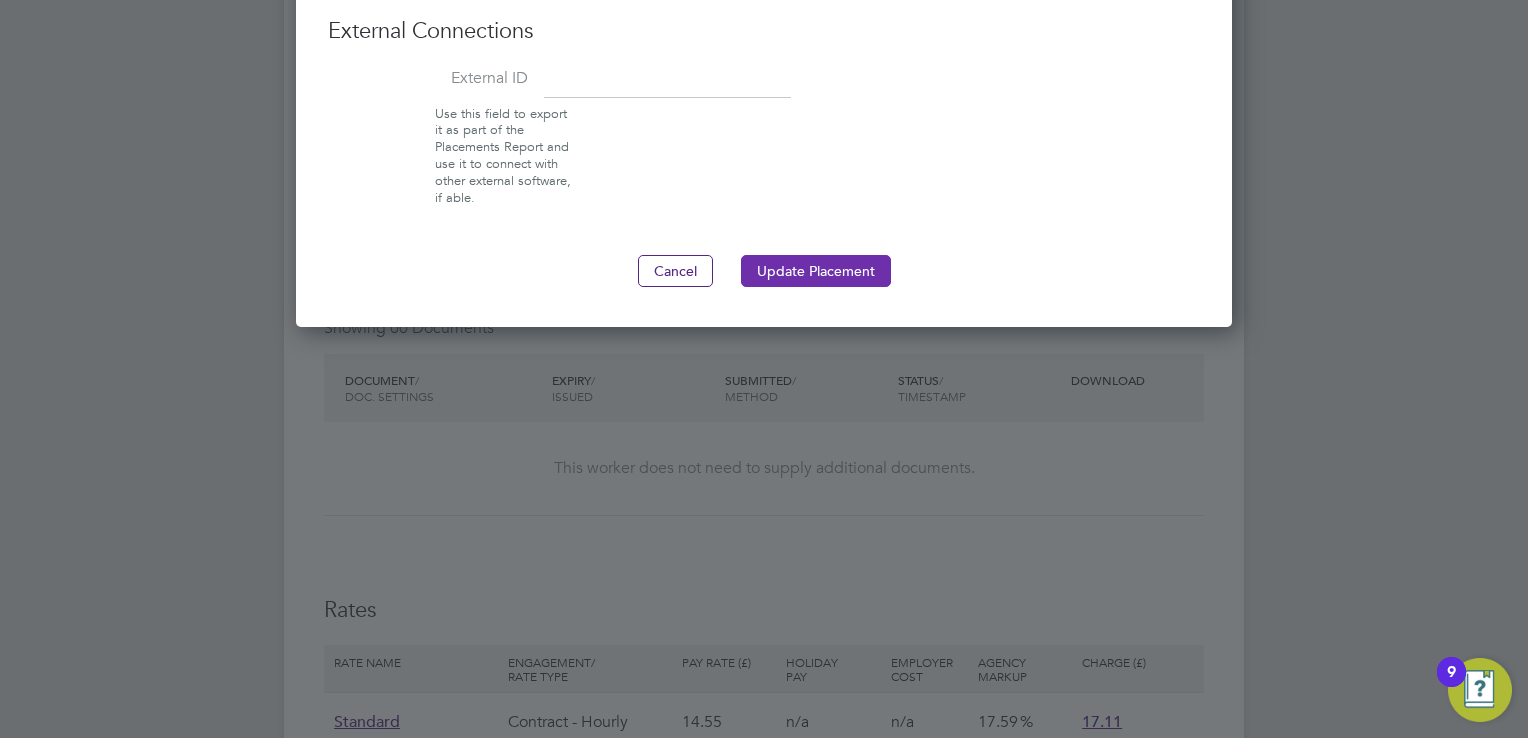 click on "Update Placement" at bounding box center [816, 271] 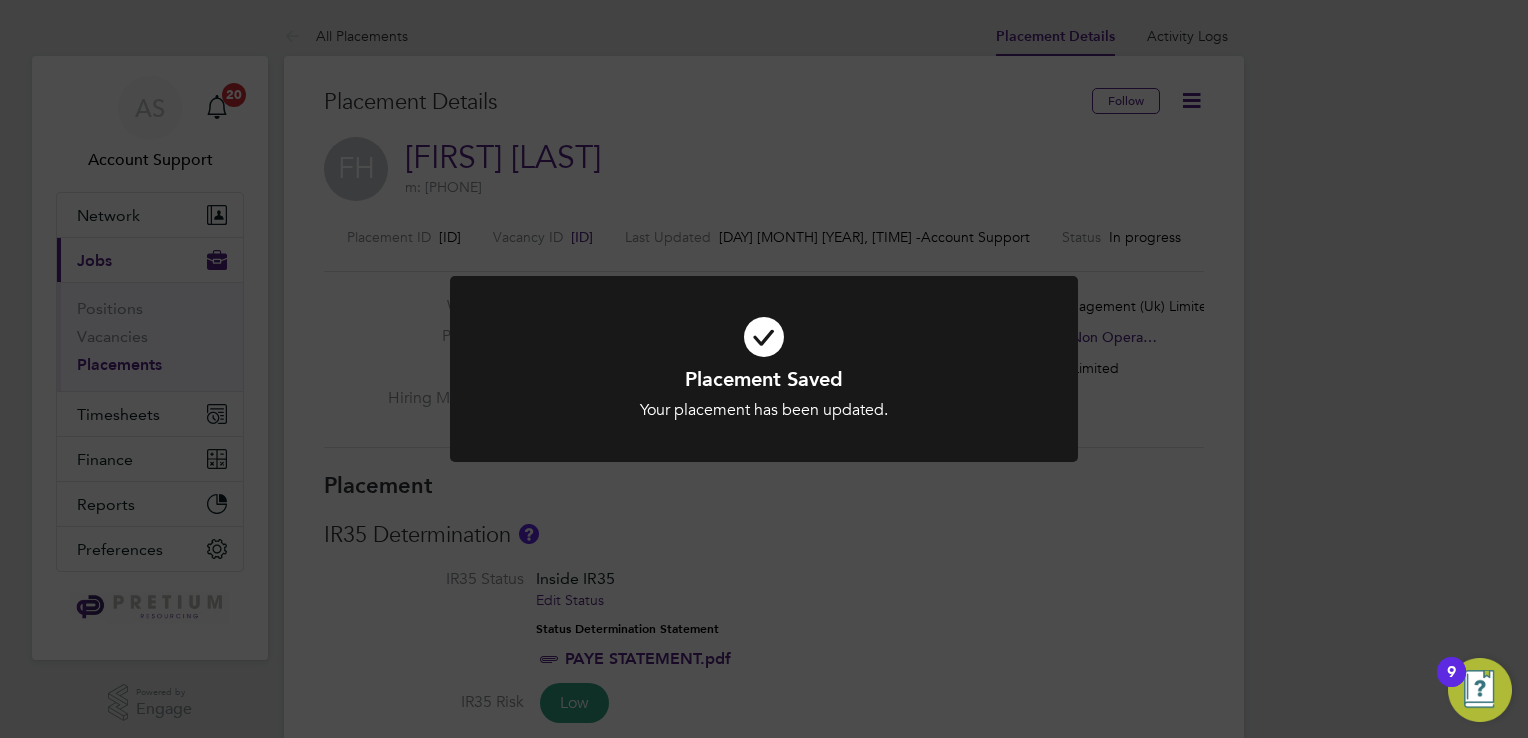 click on "Placement Saved Your placement has been updated. Cancel Okay" 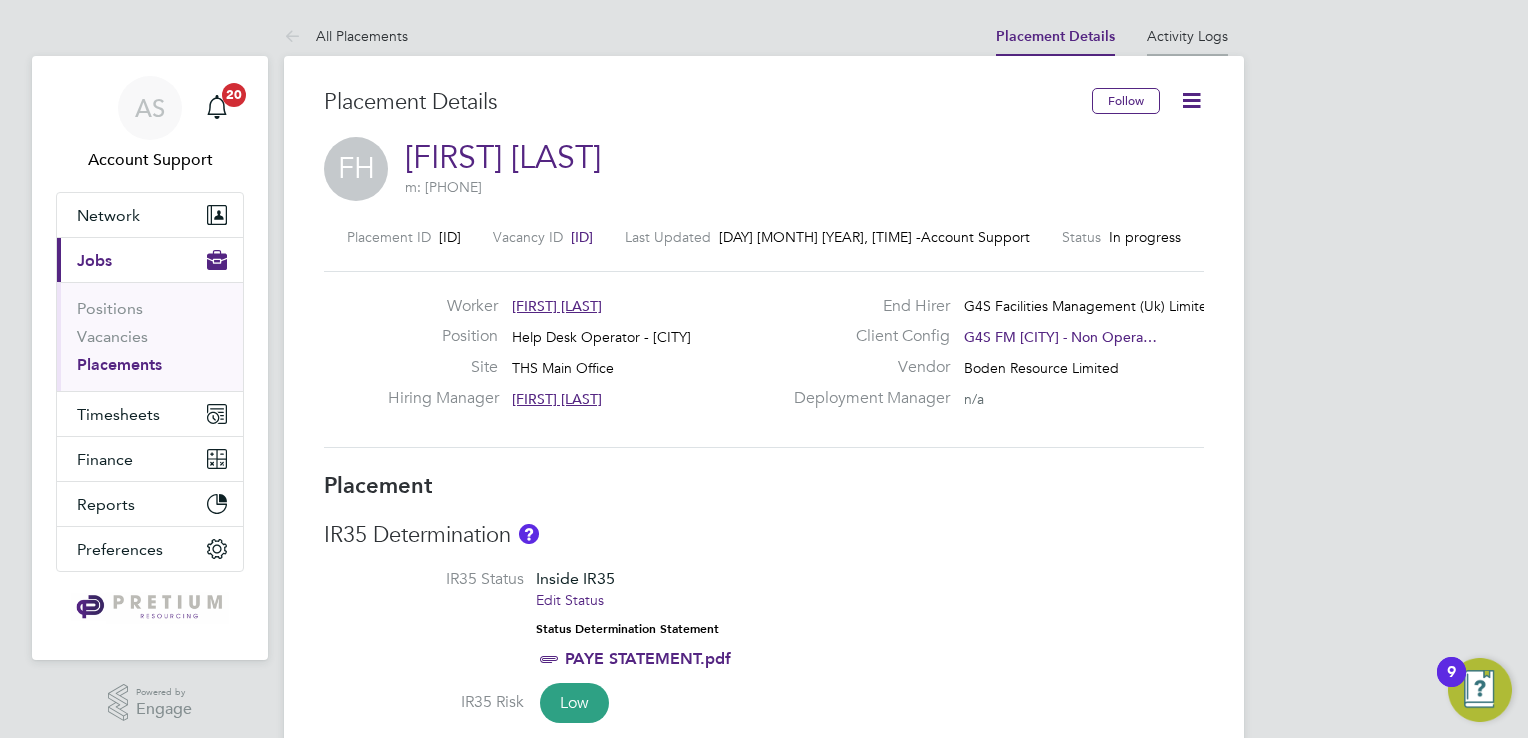 click on "Activity Logs" at bounding box center [1187, 36] 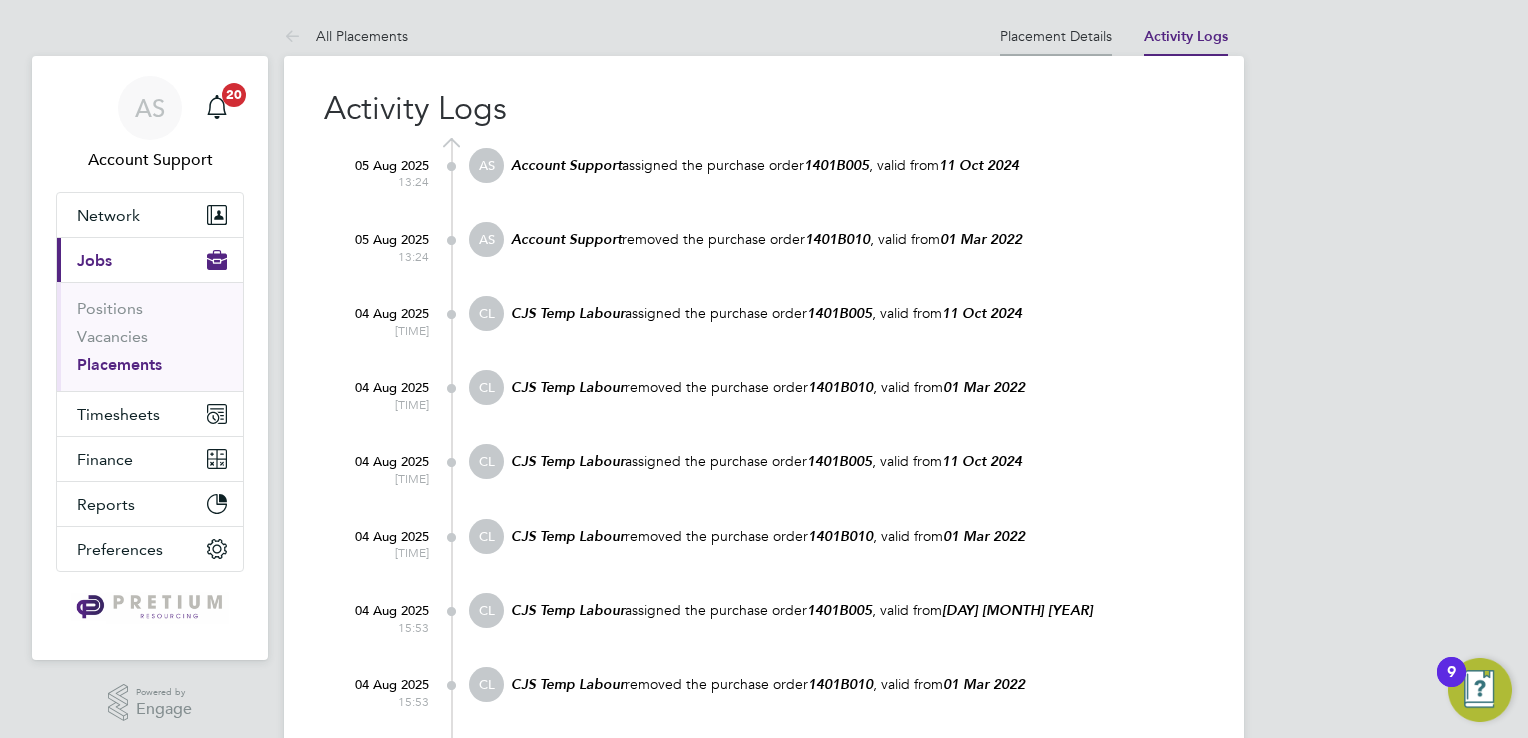 click on "Placement Details" at bounding box center (1056, 36) 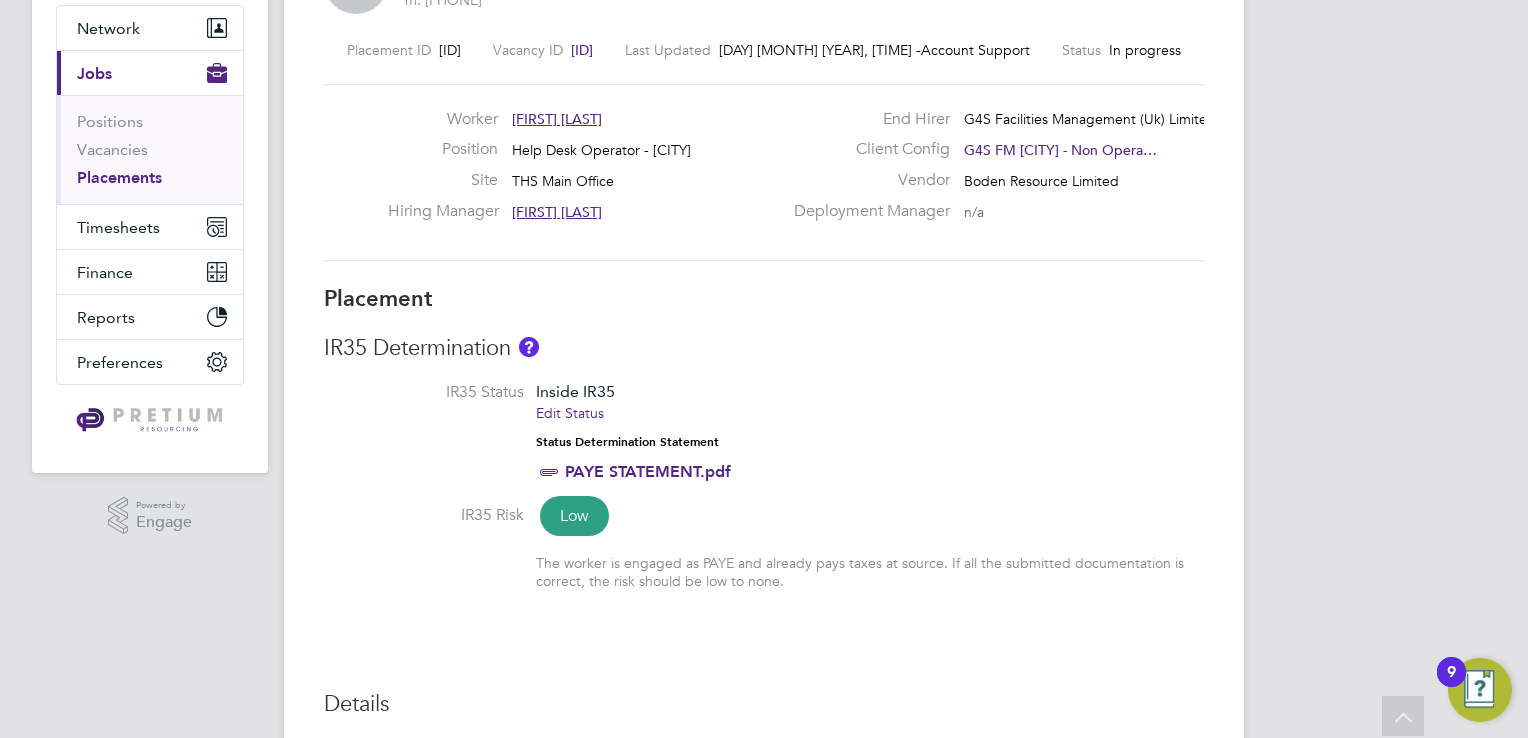 scroll, scrollTop: 0, scrollLeft: 0, axis: both 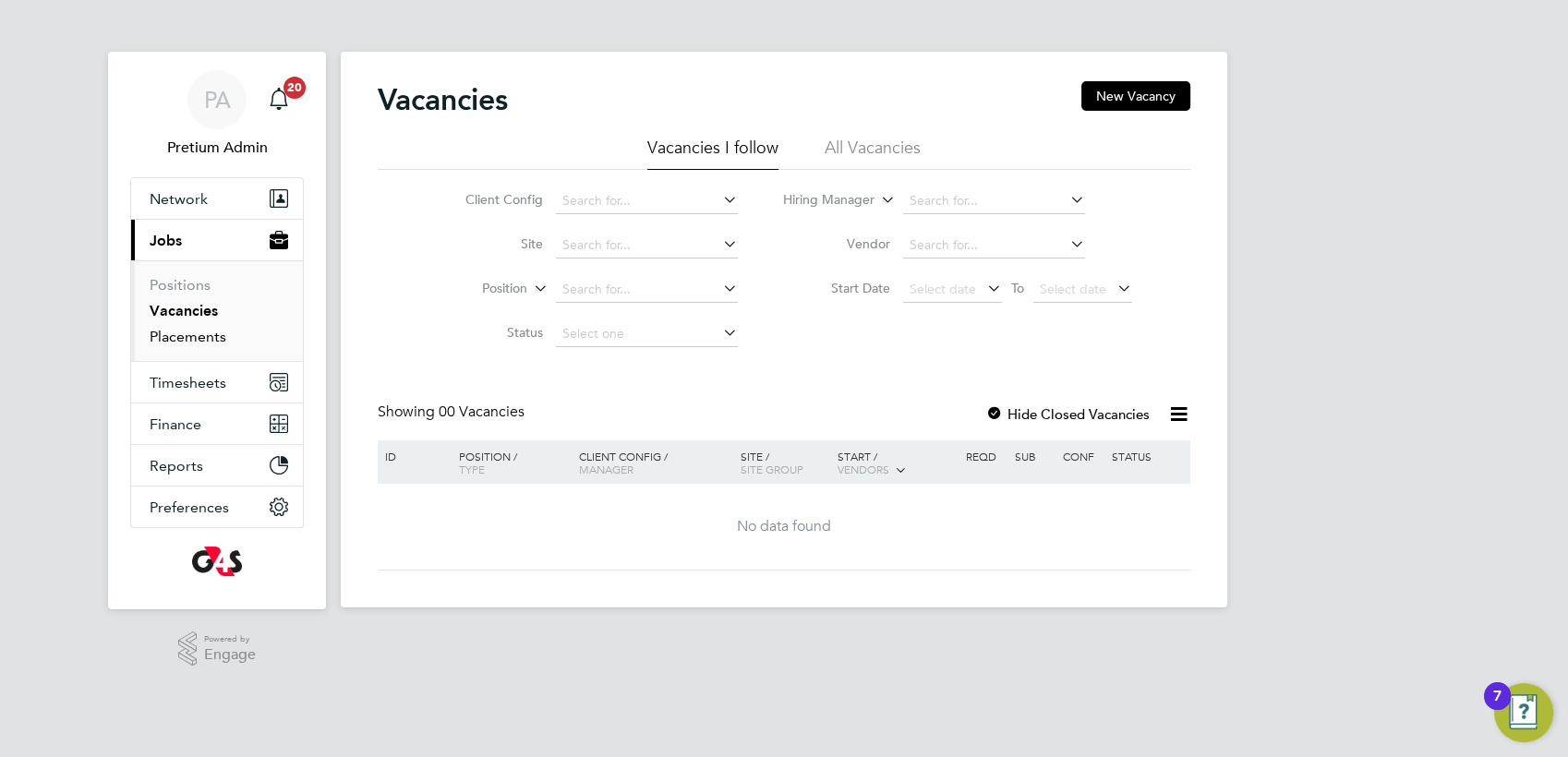 click on "Placements" at bounding box center (187, 336) 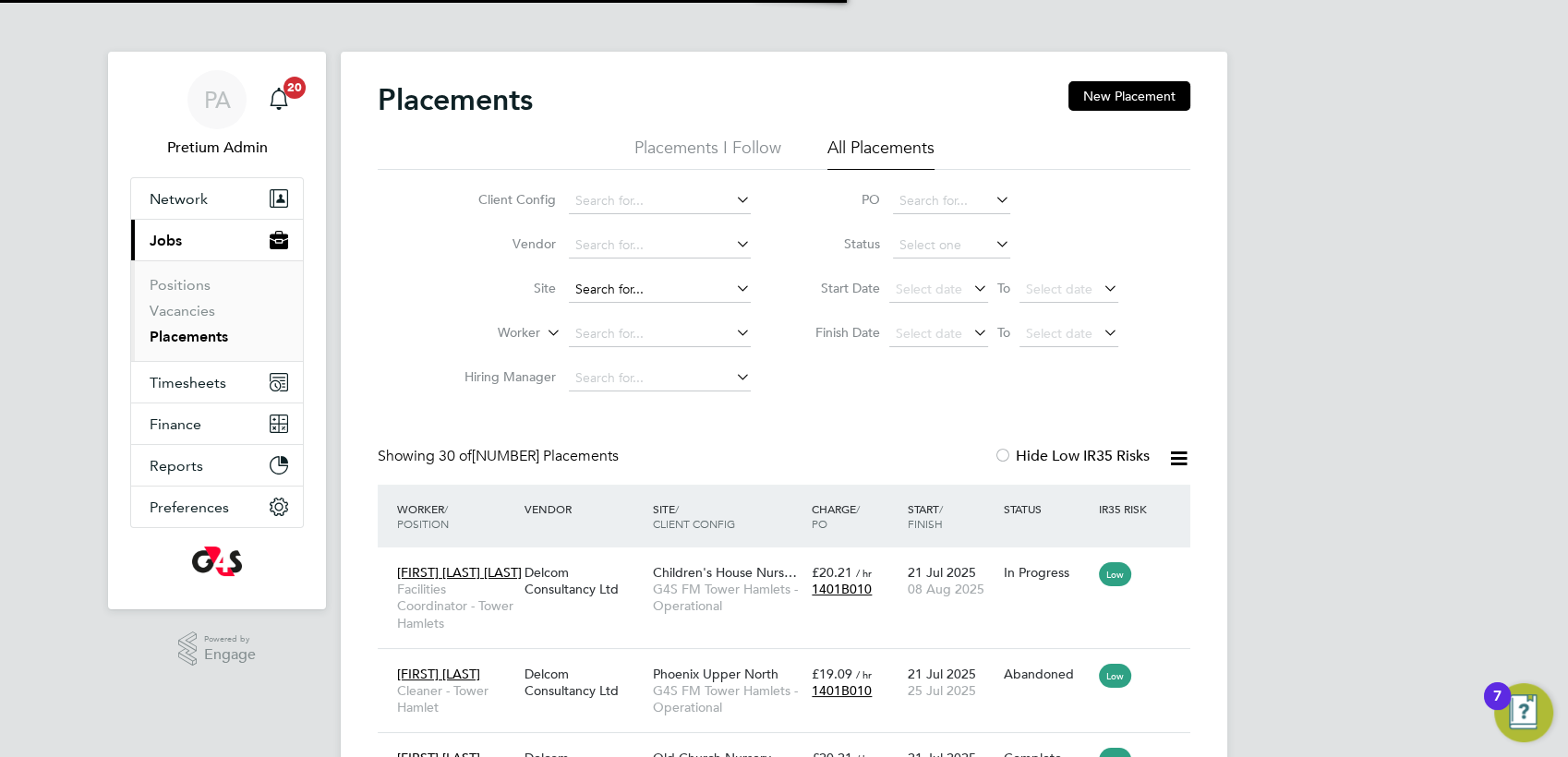 scroll, scrollTop: 8, scrollLeft: 8, axis: both 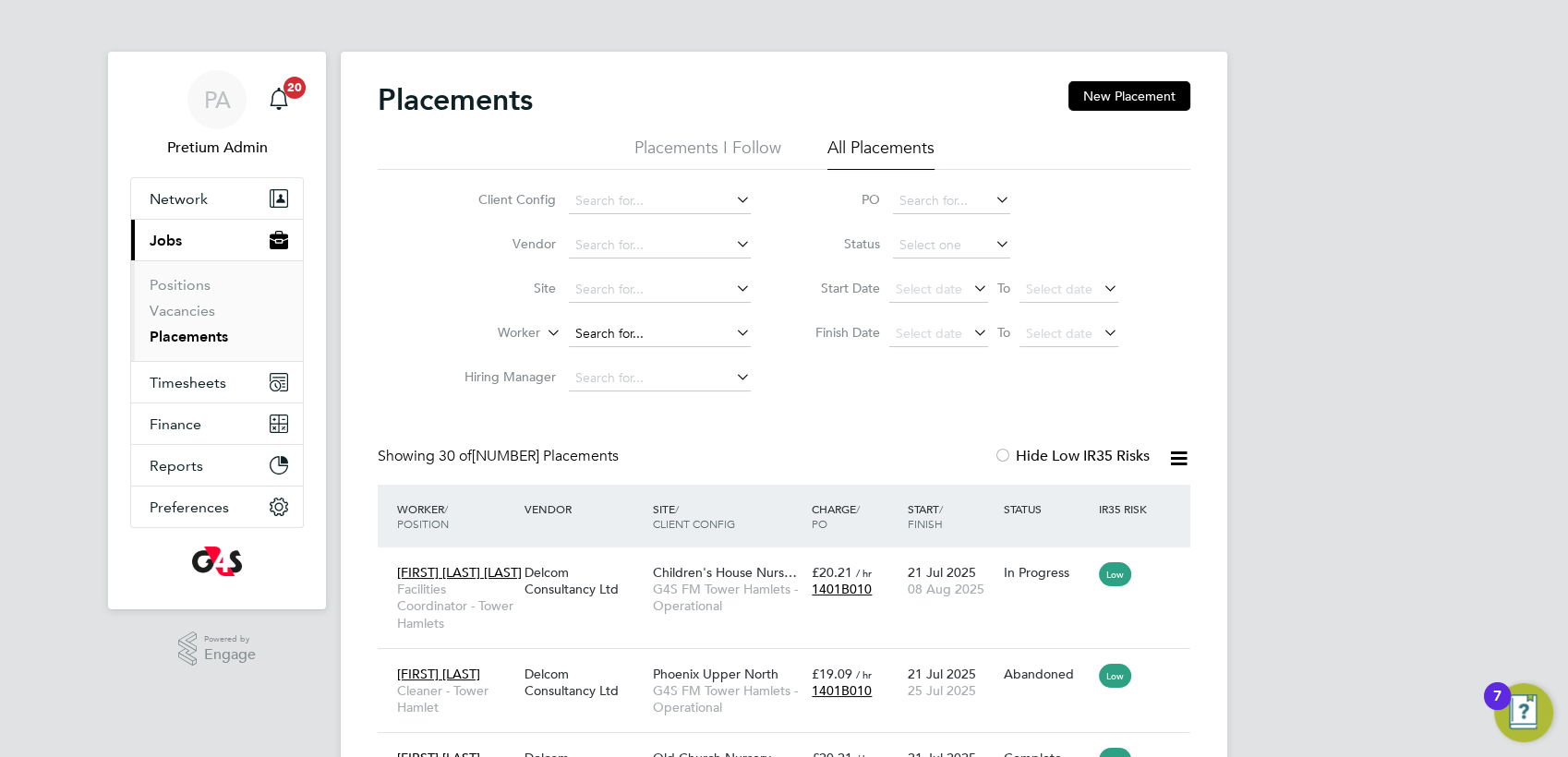 click 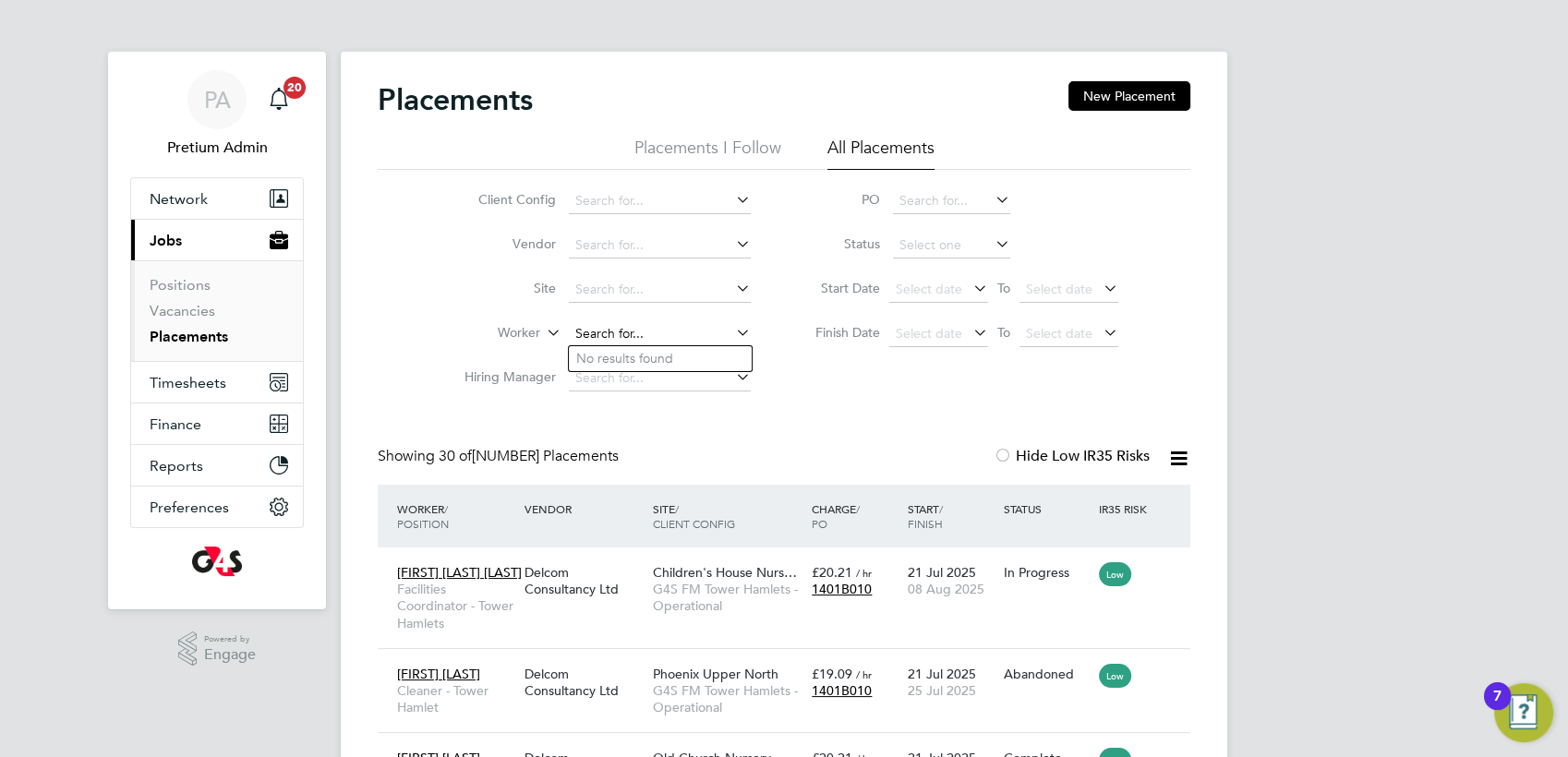 paste on "Kalu Okorie" 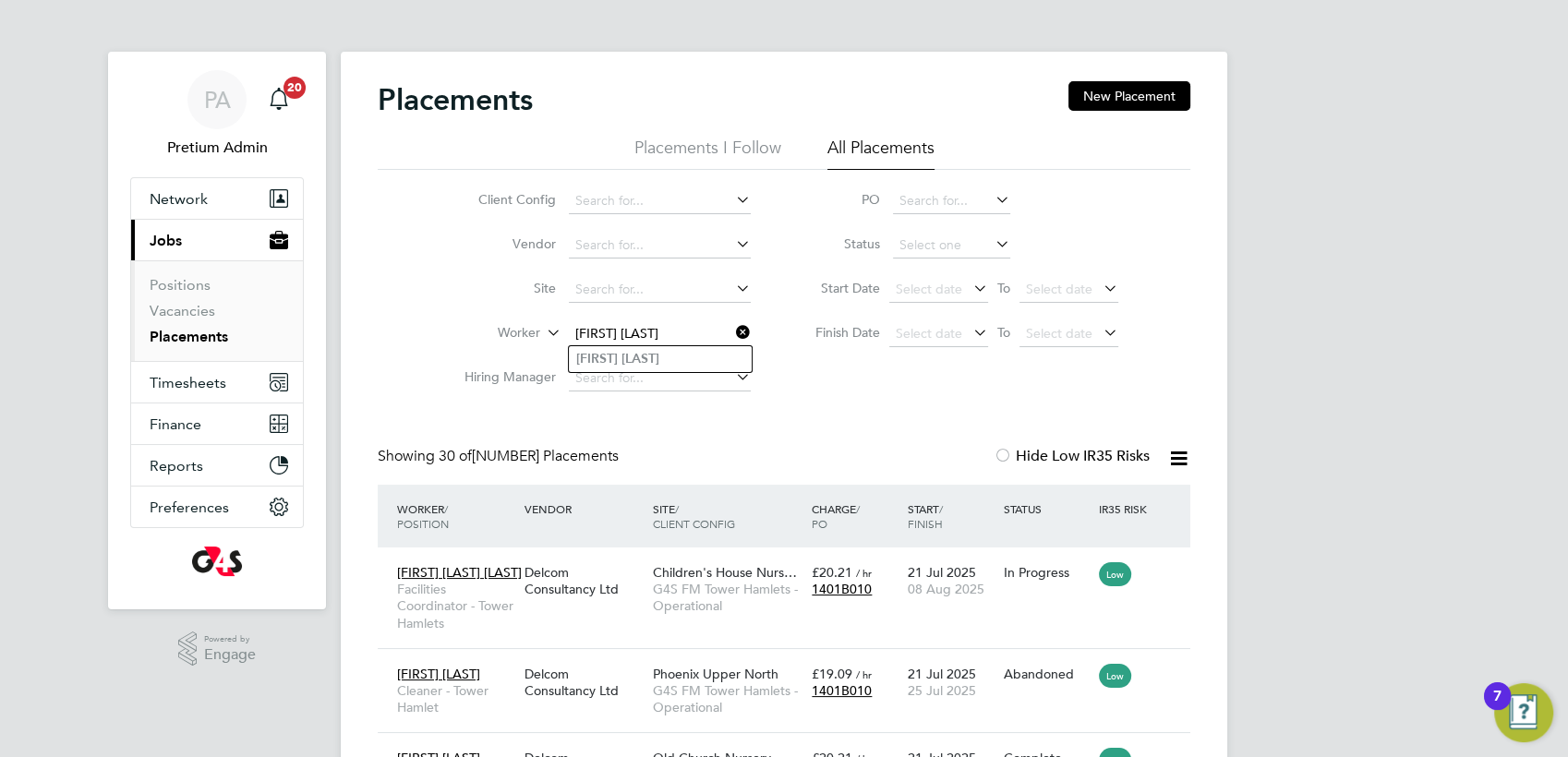 type on "Kalu Okorie" 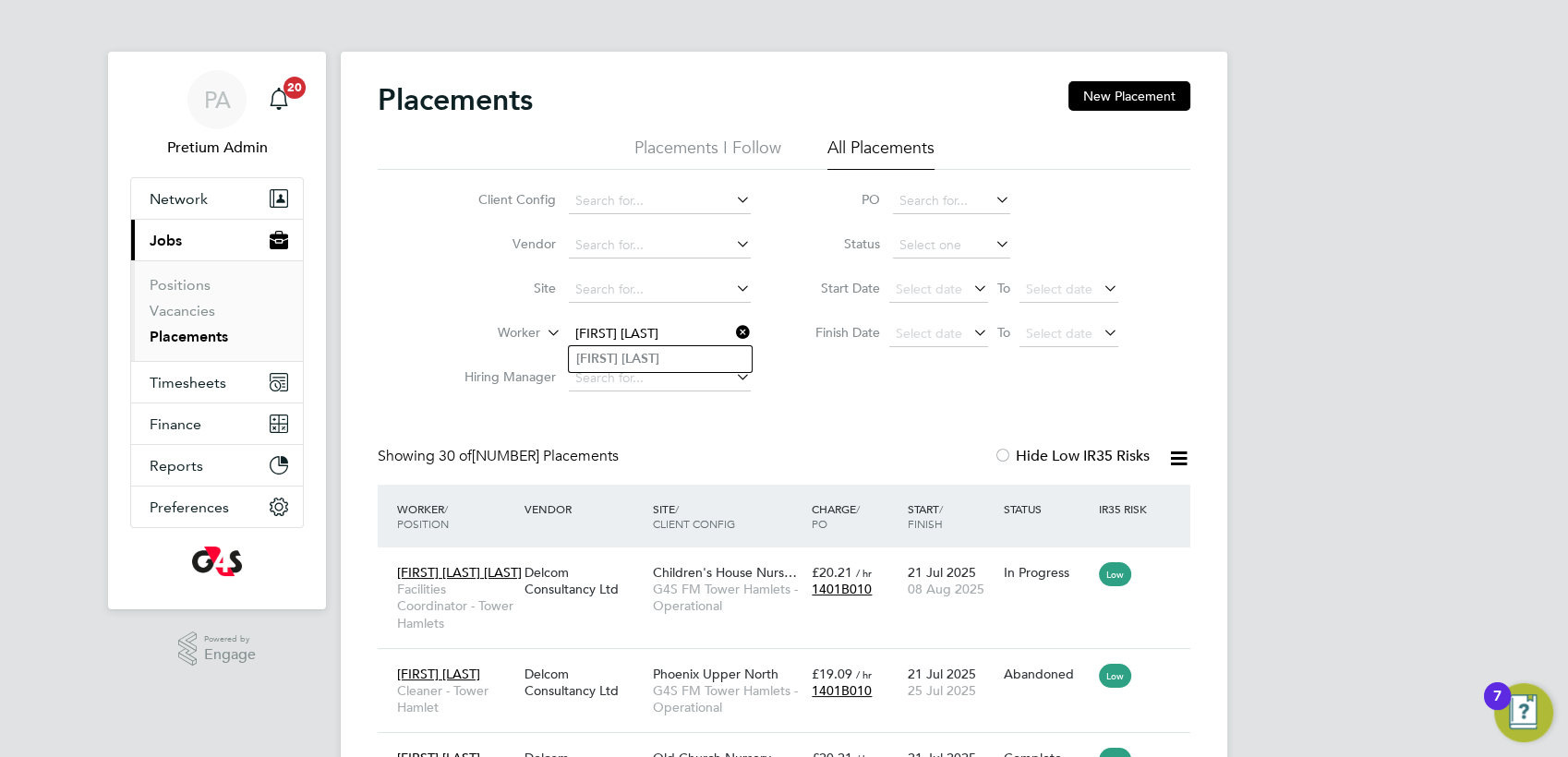 click on "Kalu   Okorie" 